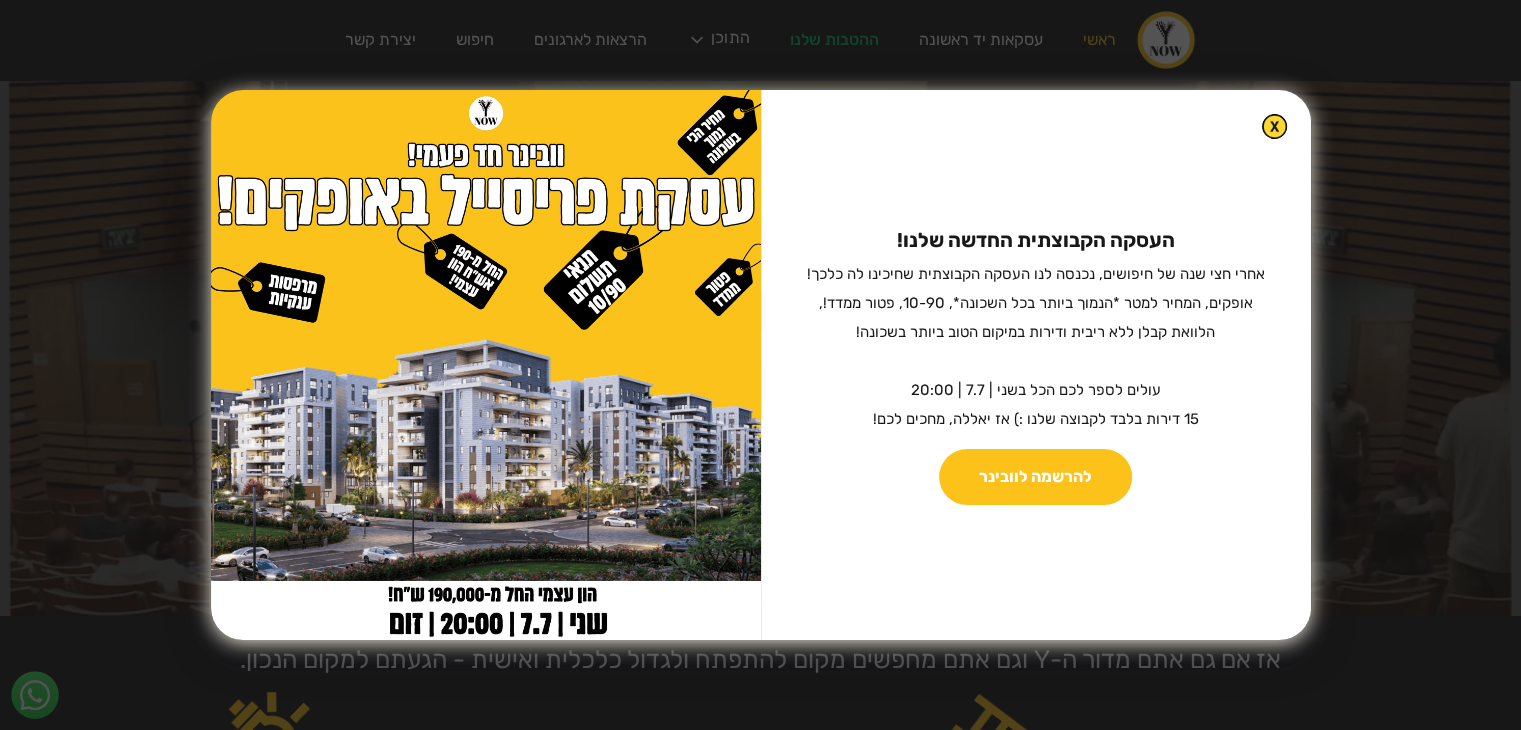 scroll, scrollTop: 100, scrollLeft: 0, axis: vertical 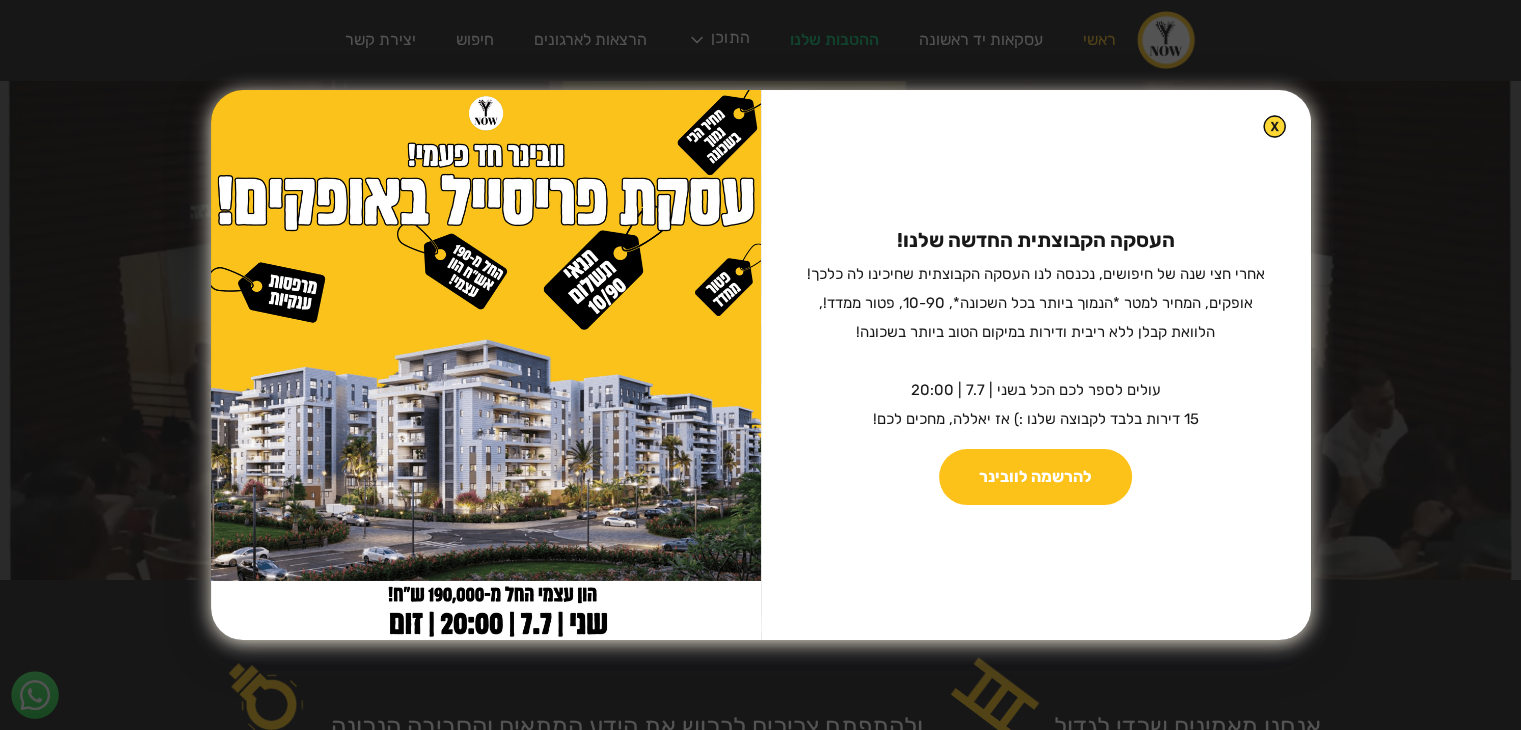 click at bounding box center (1274, 126) 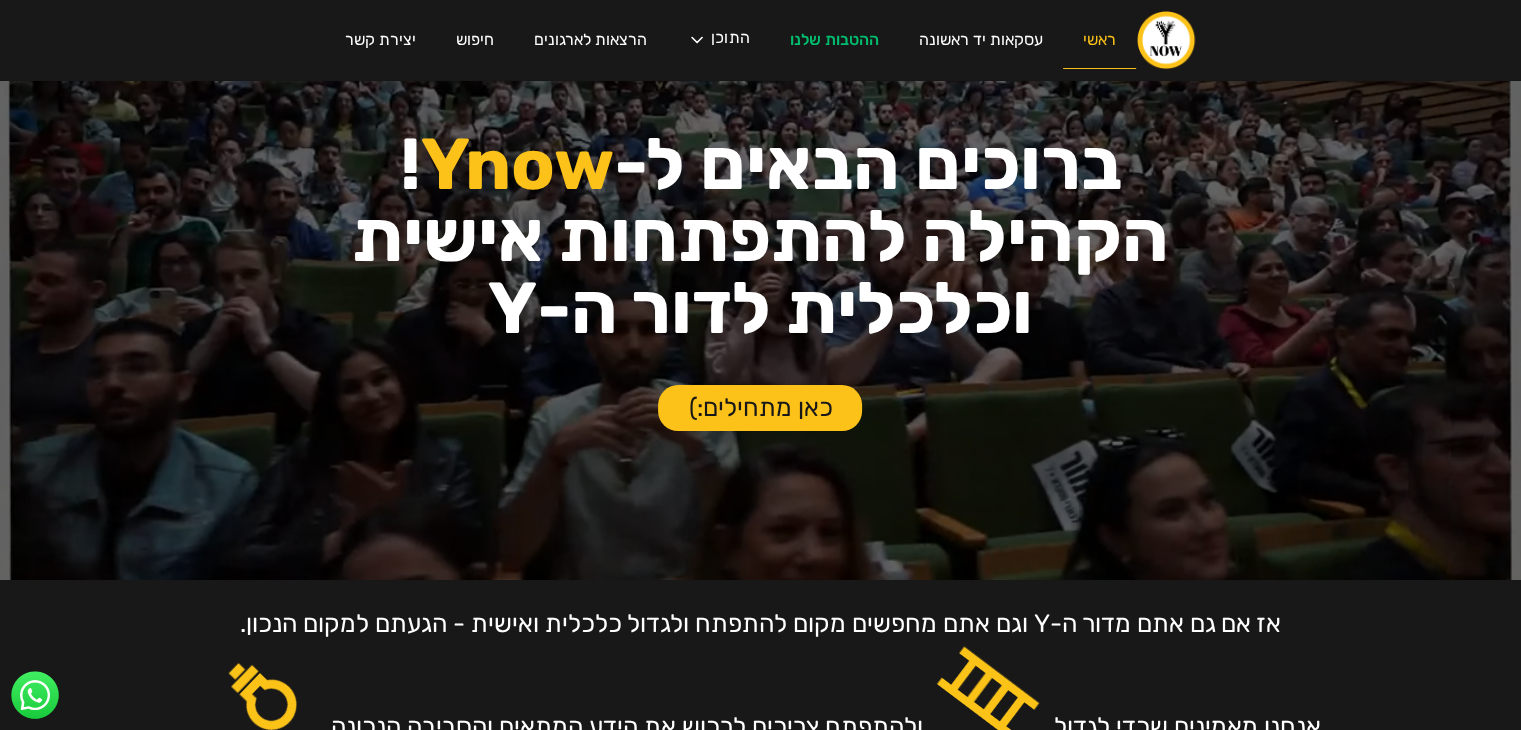 click on "ראשי" at bounding box center (1099, 40) 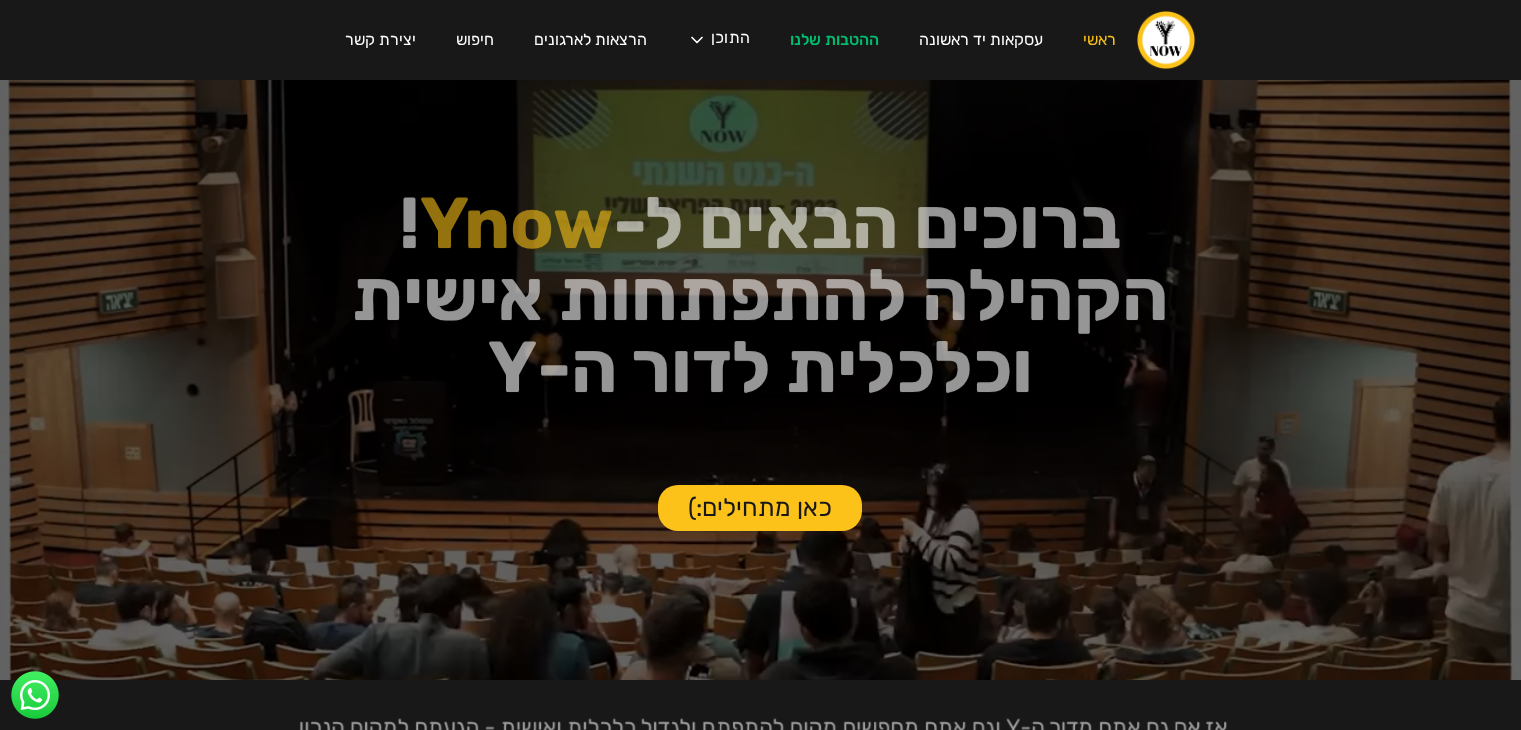 scroll, scrollTop: 0, scrollLeft: 0, axis: both 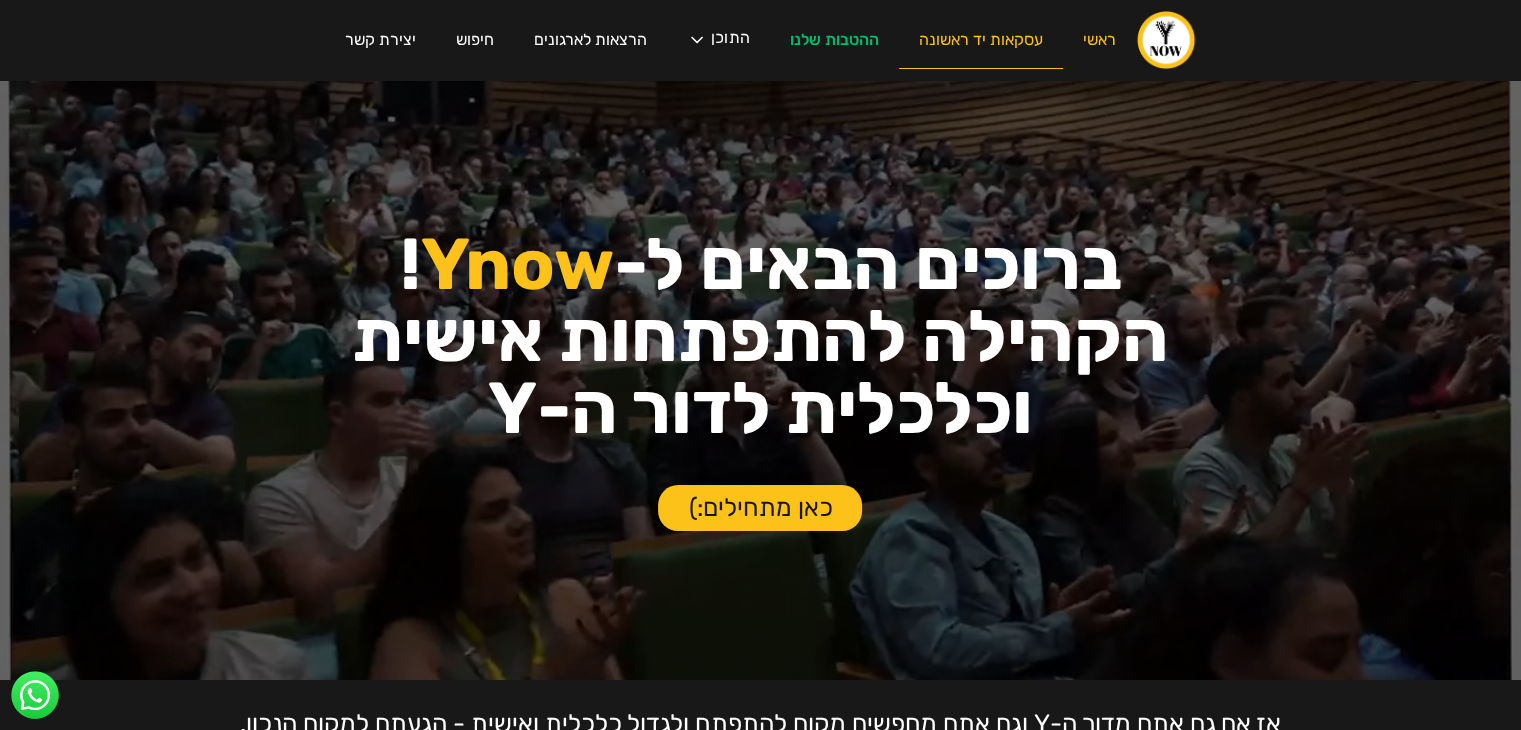 click on "עסקאות יד ראשונה" at bounding box center (981, 40) 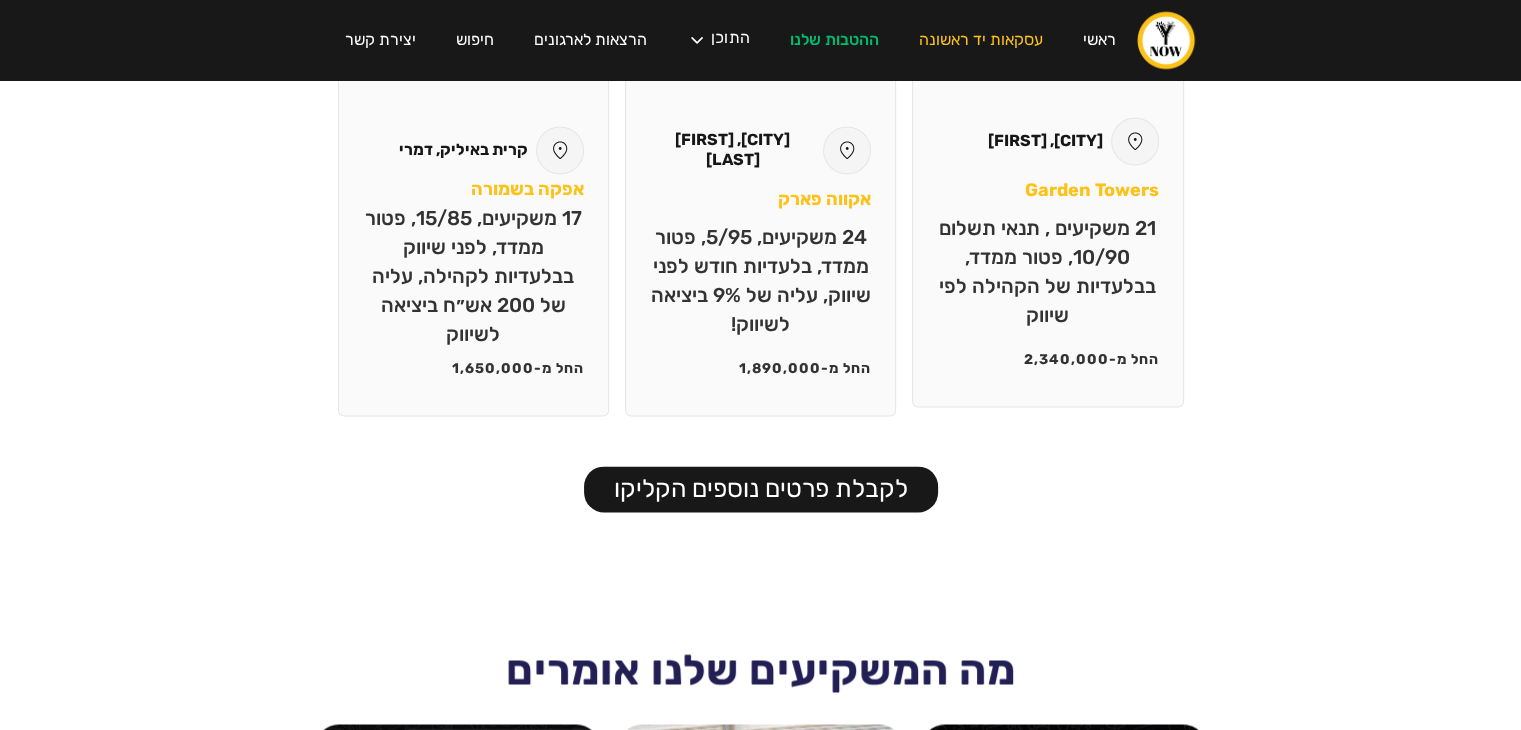 scroll, scrollTop: 3100, scrollLeft: 0, axis: vertical 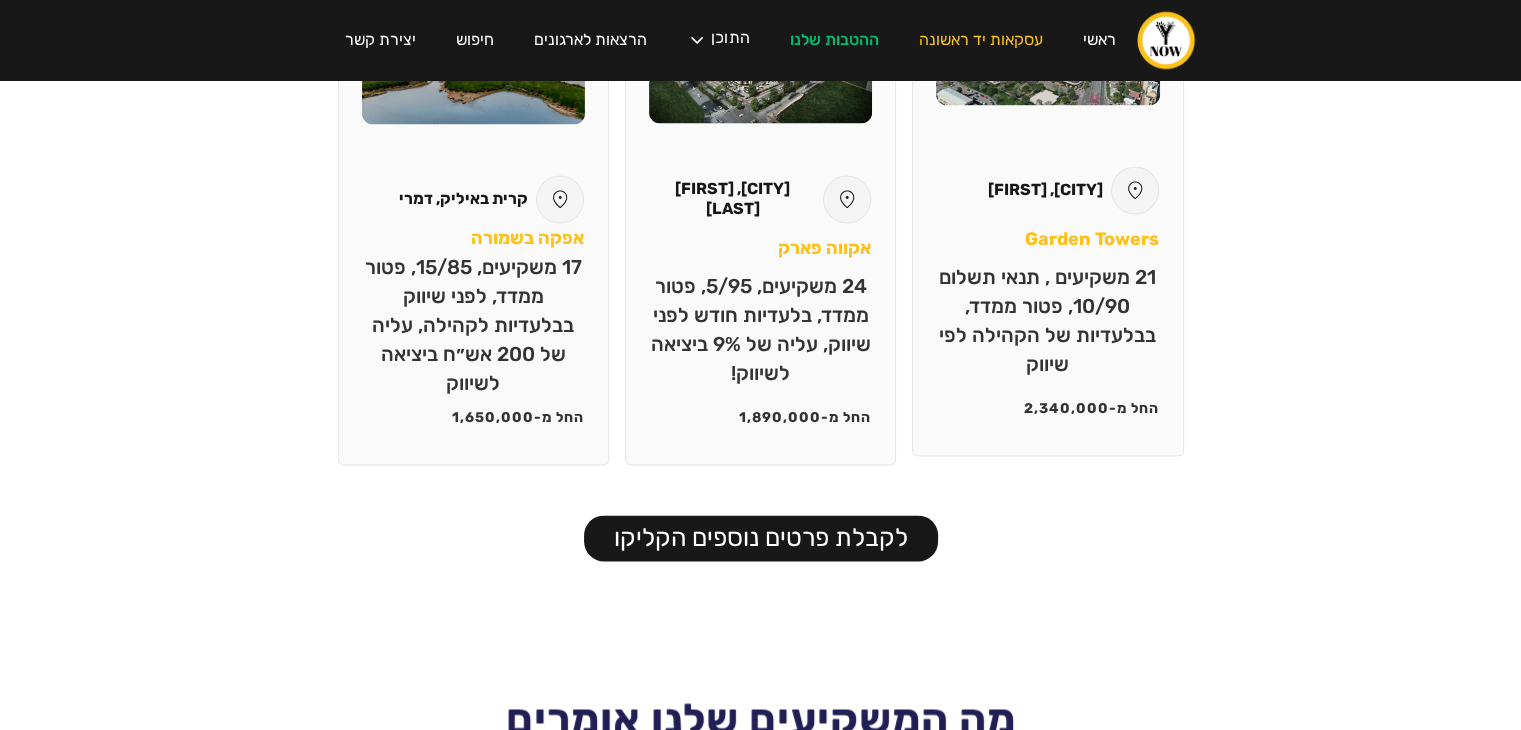 click on "Garden Towers" at bounding box center (1092, 239) 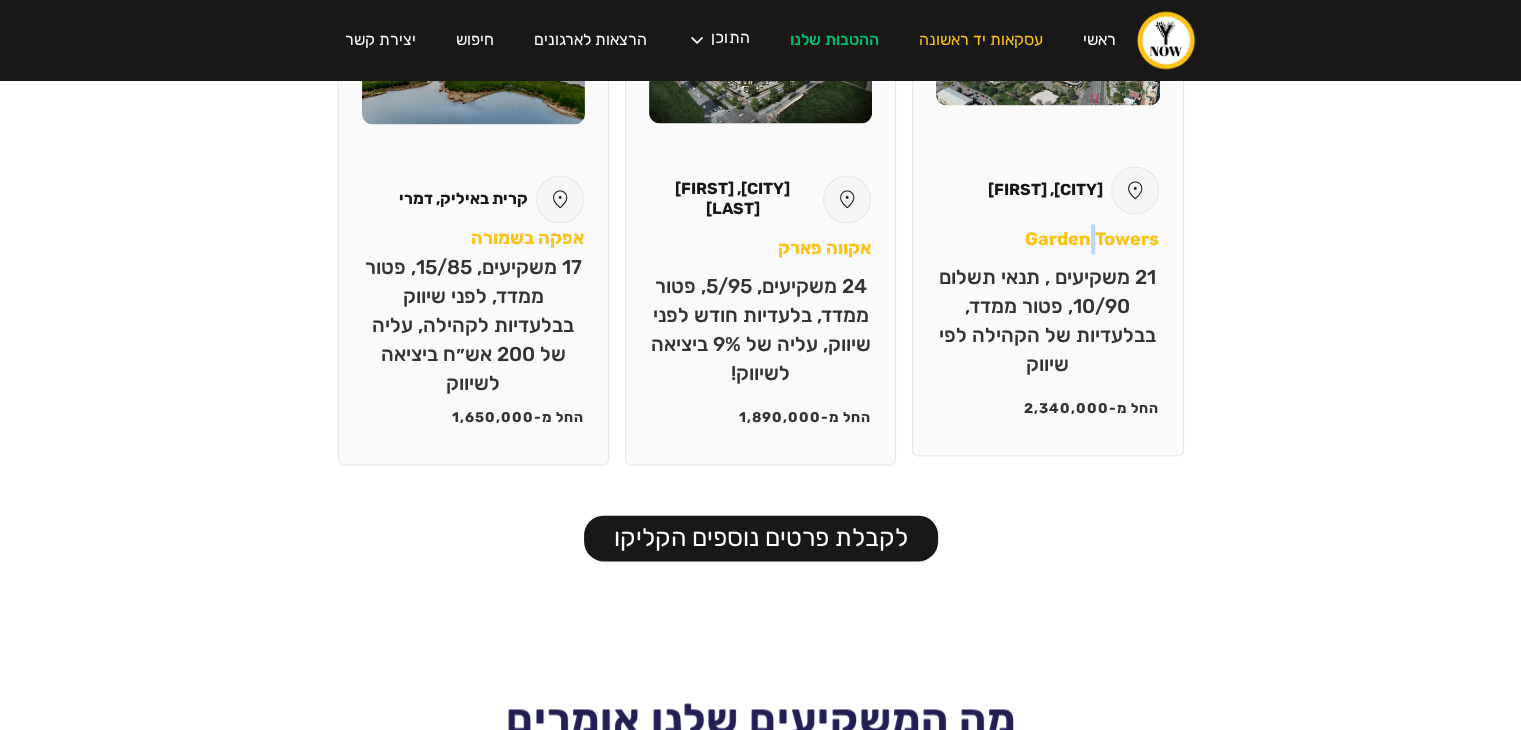 click on "Garden Towers" at bounding box center (1092, 239) 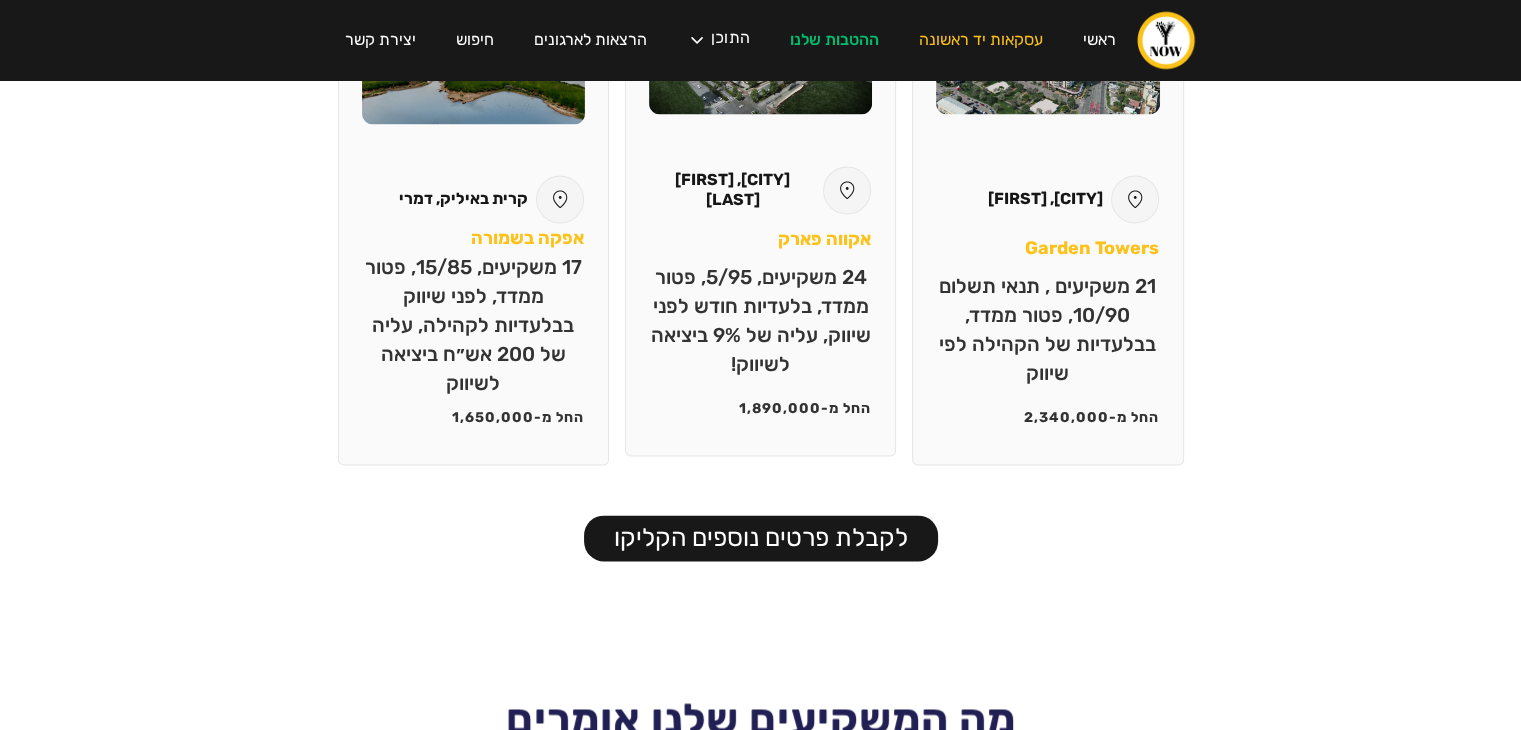 click on "אקווה פארק" at bounding box center [1092, 248] 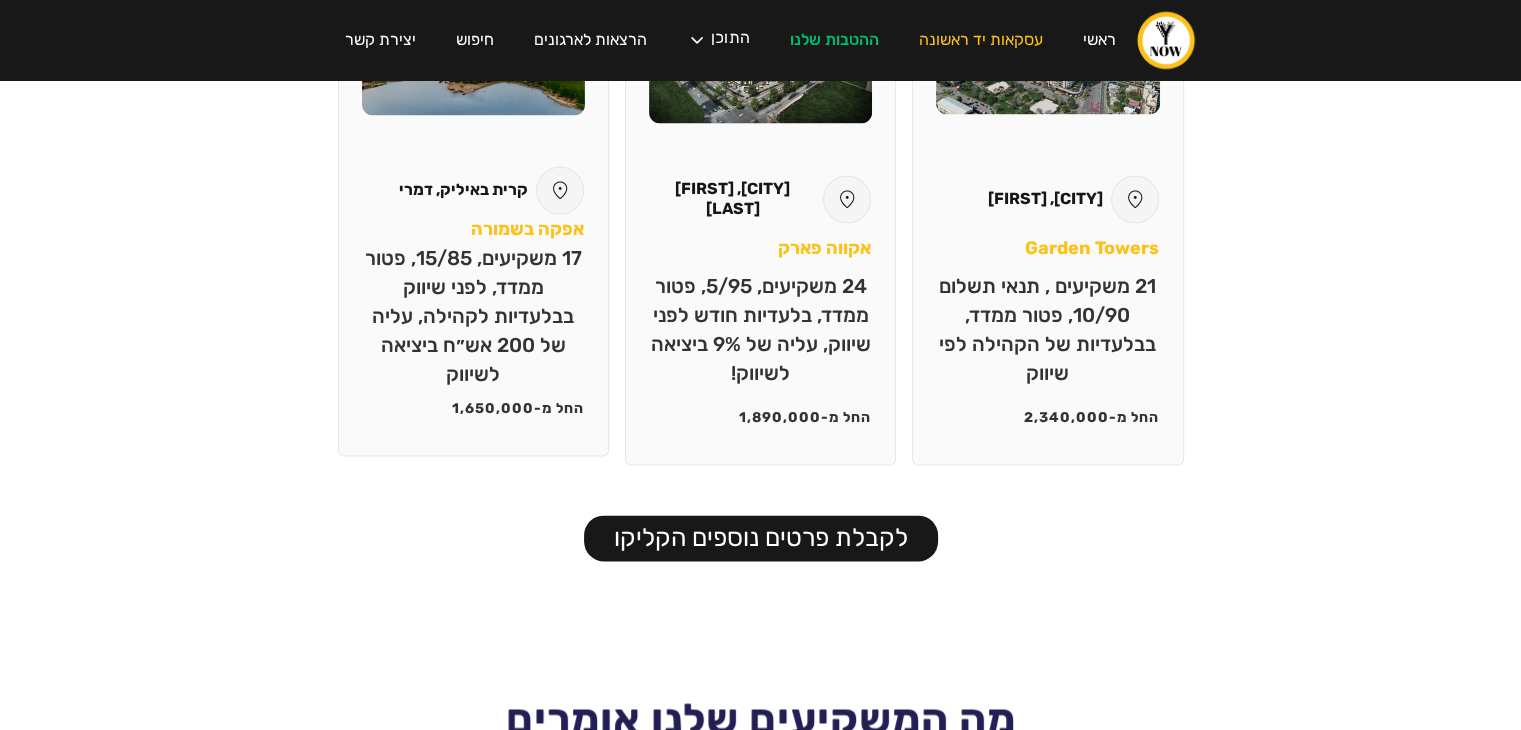 click on "אפקה בשמורה" at bounding box center (1092, 248) 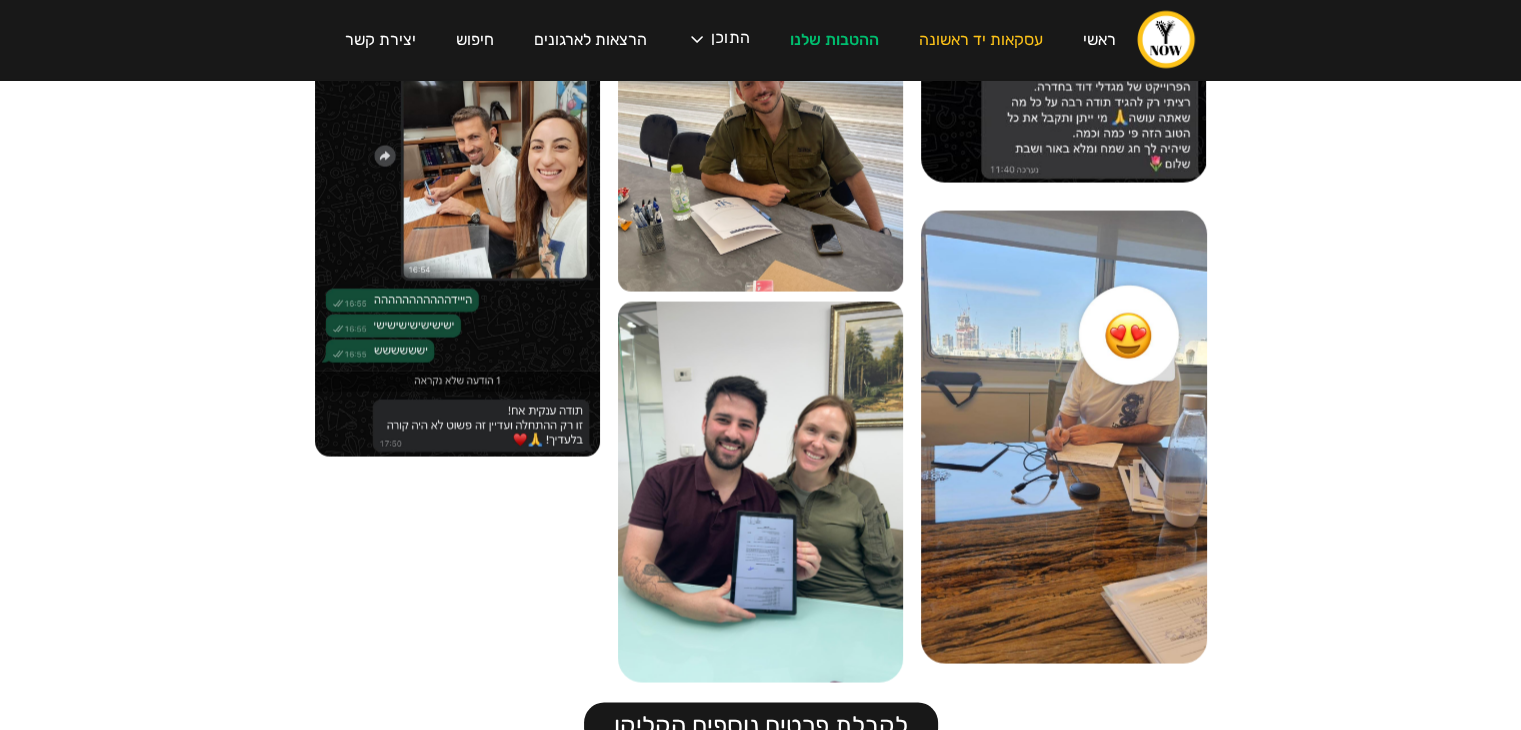 scroll, scrollTop: 3900, scrollLeft: 0, axis: vertical 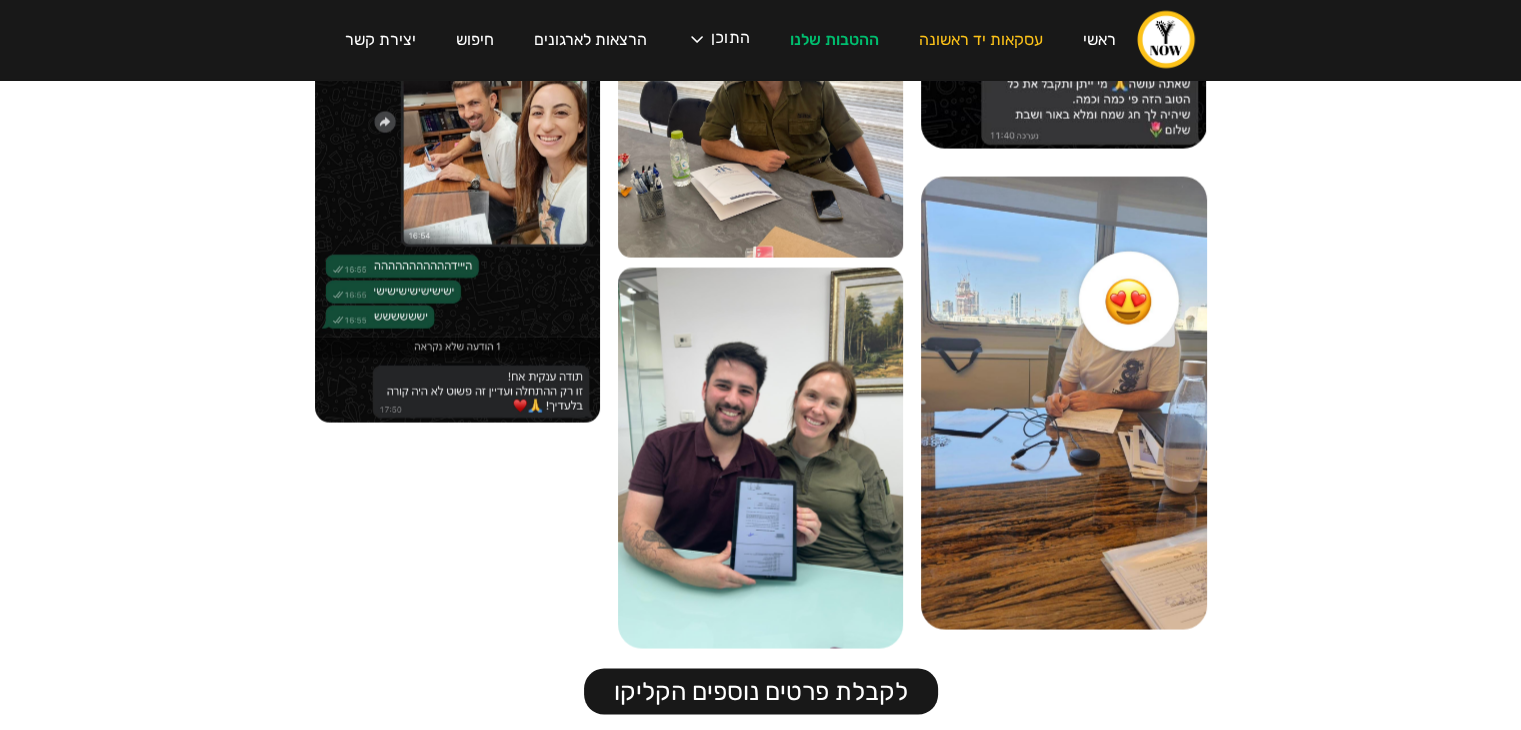 click at bounding box center (760, 458) 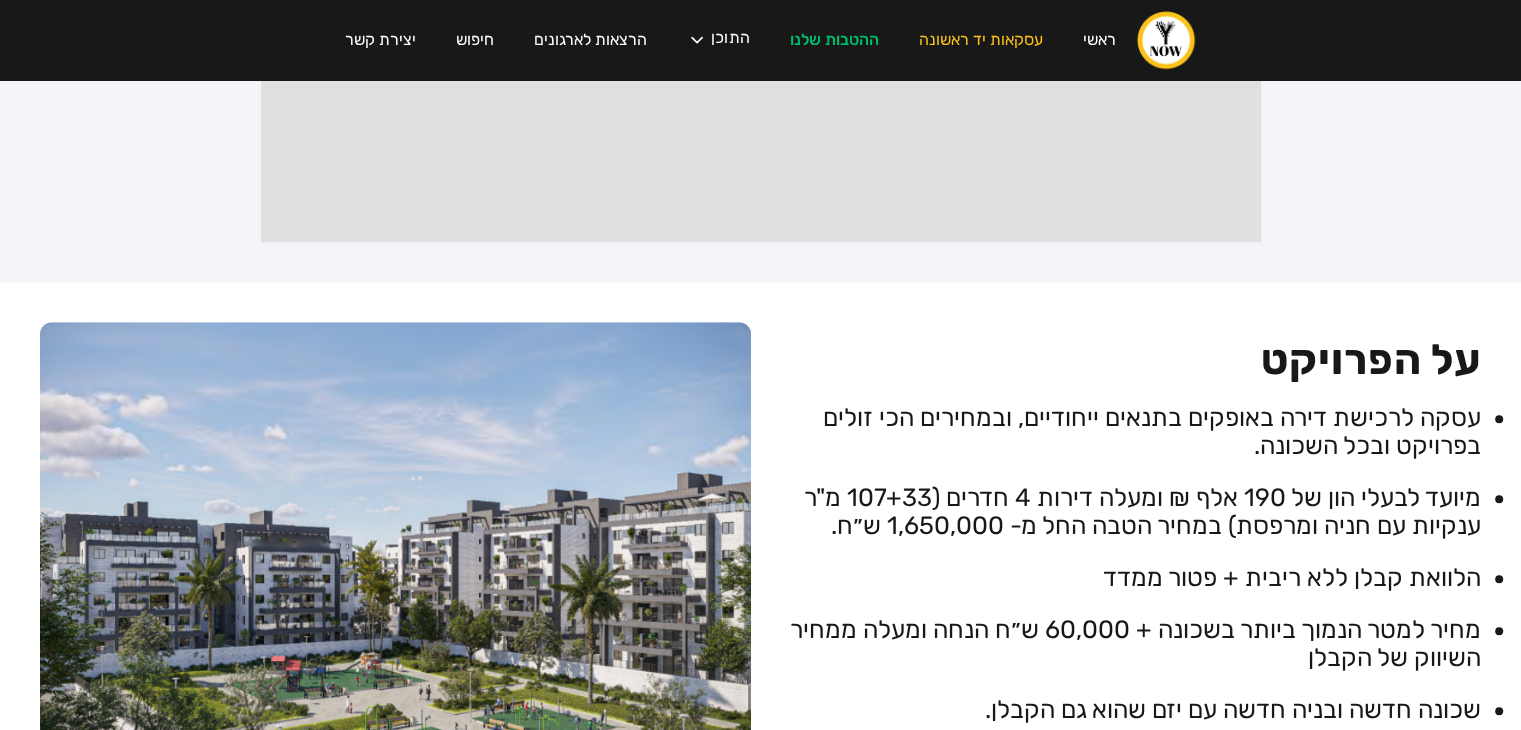 scroll, scrollTop: 773, scrollLeft: 0, axis: vertical 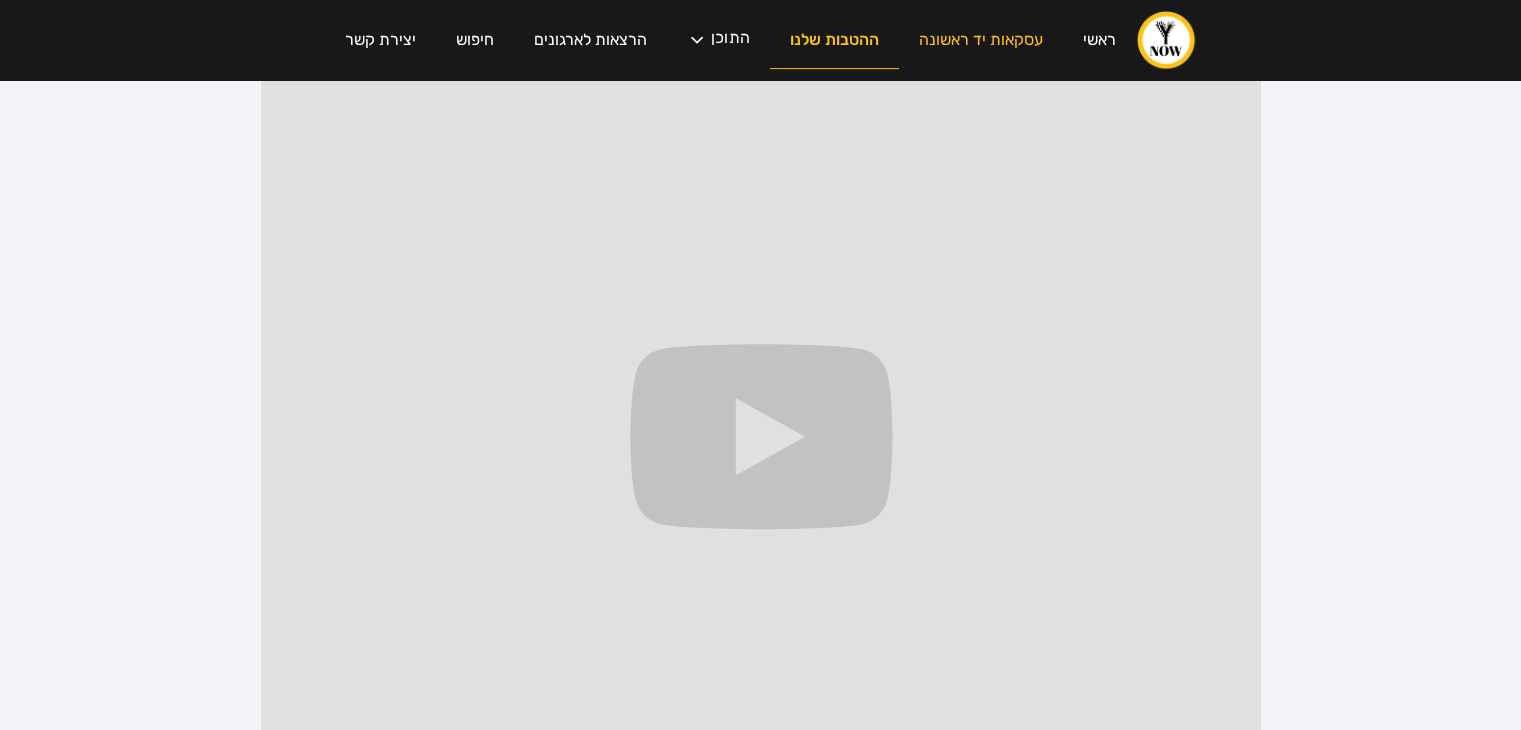 click on "ההטבות שלנו" at bounding box center [834, 40] 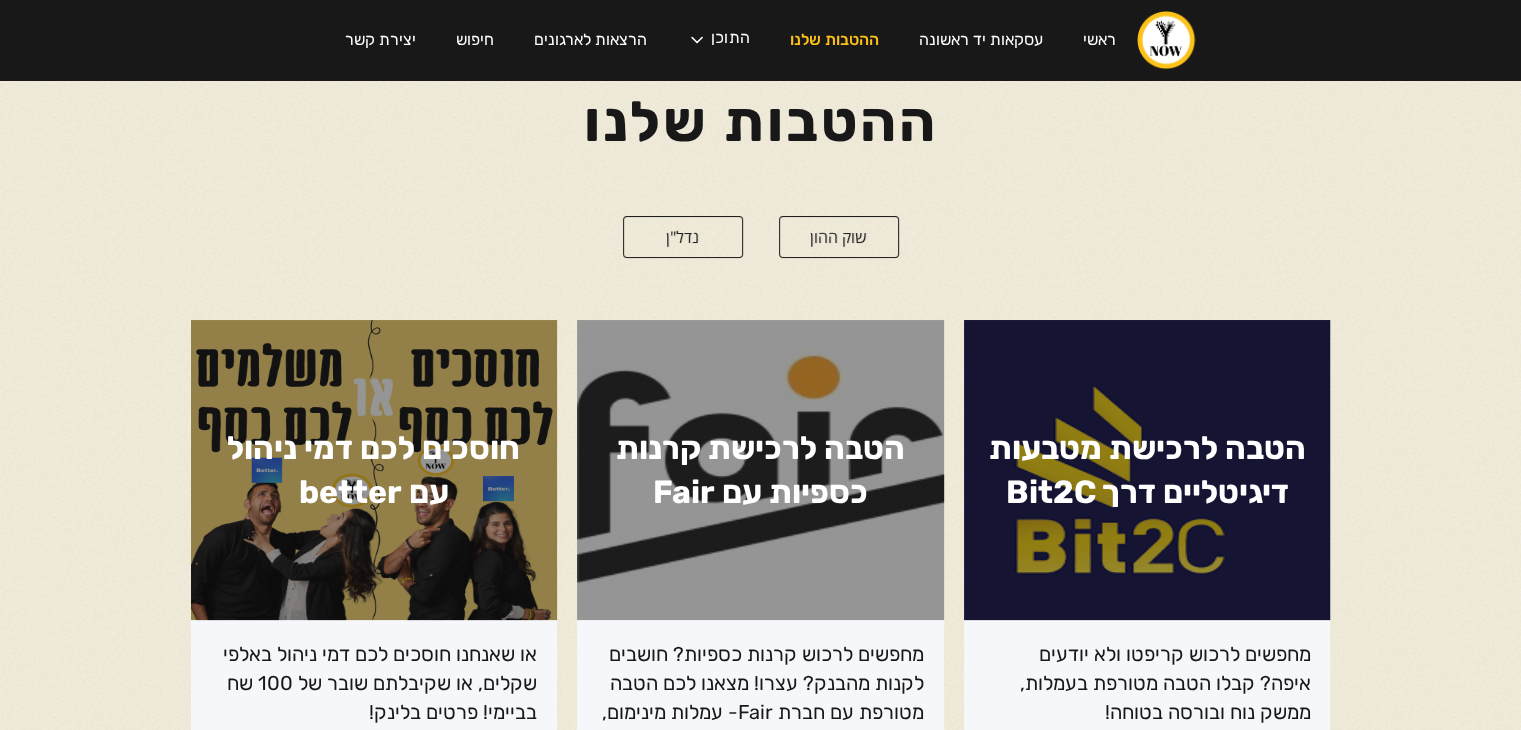 scroll, scrollTop: 0, scrollLeft: 0, axis: both 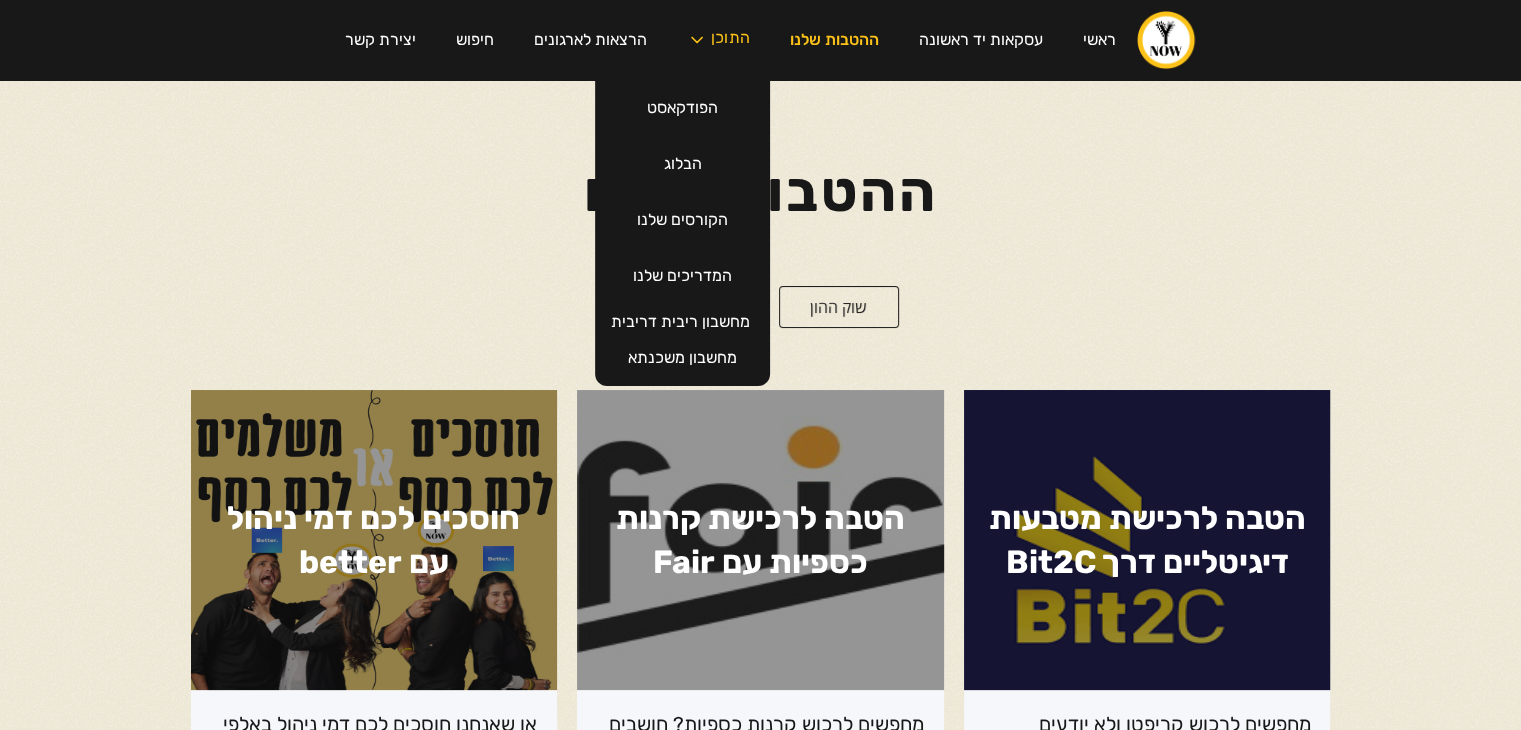 click on "התוכן" at bounding box center [730, 40] 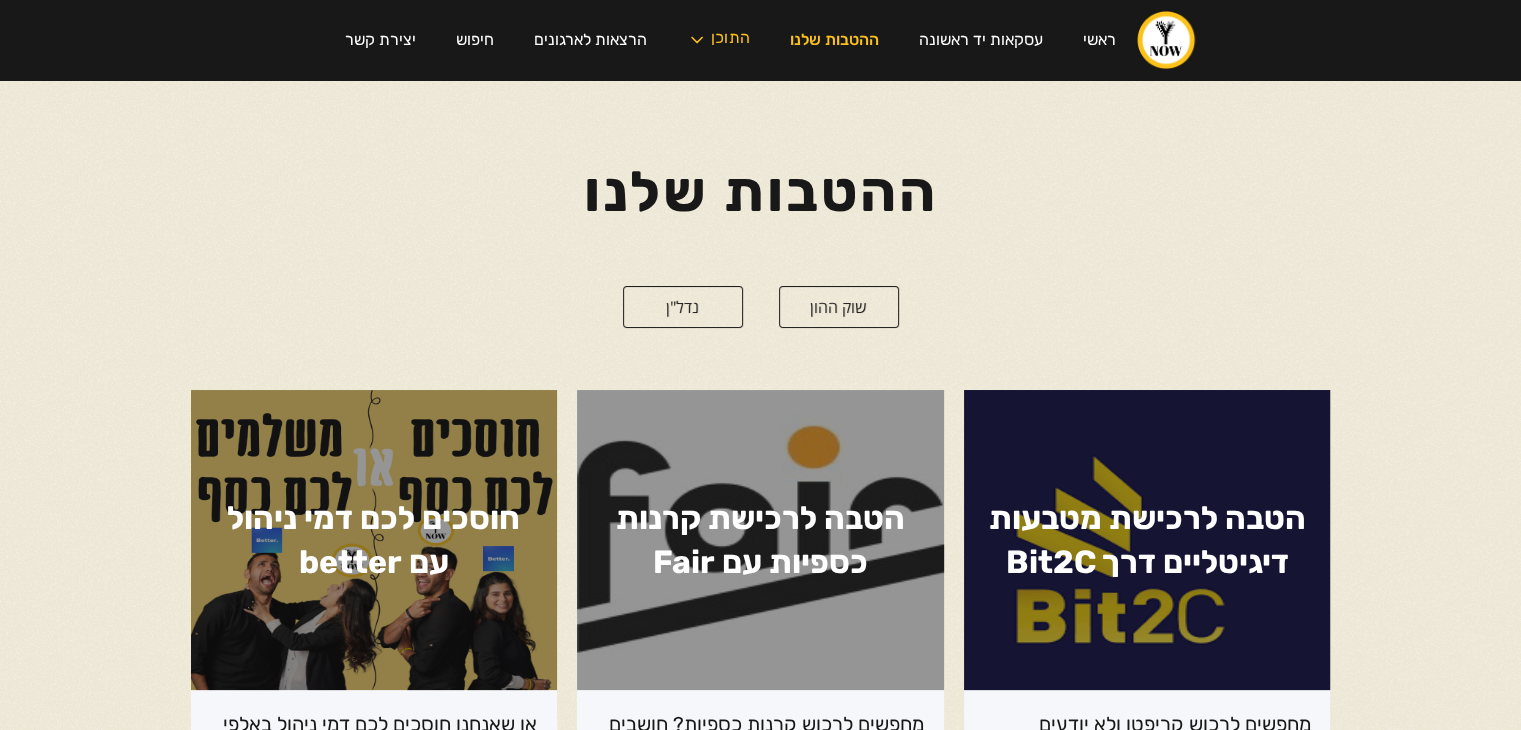 click on "התוכן" at bounding box center [730, 40] 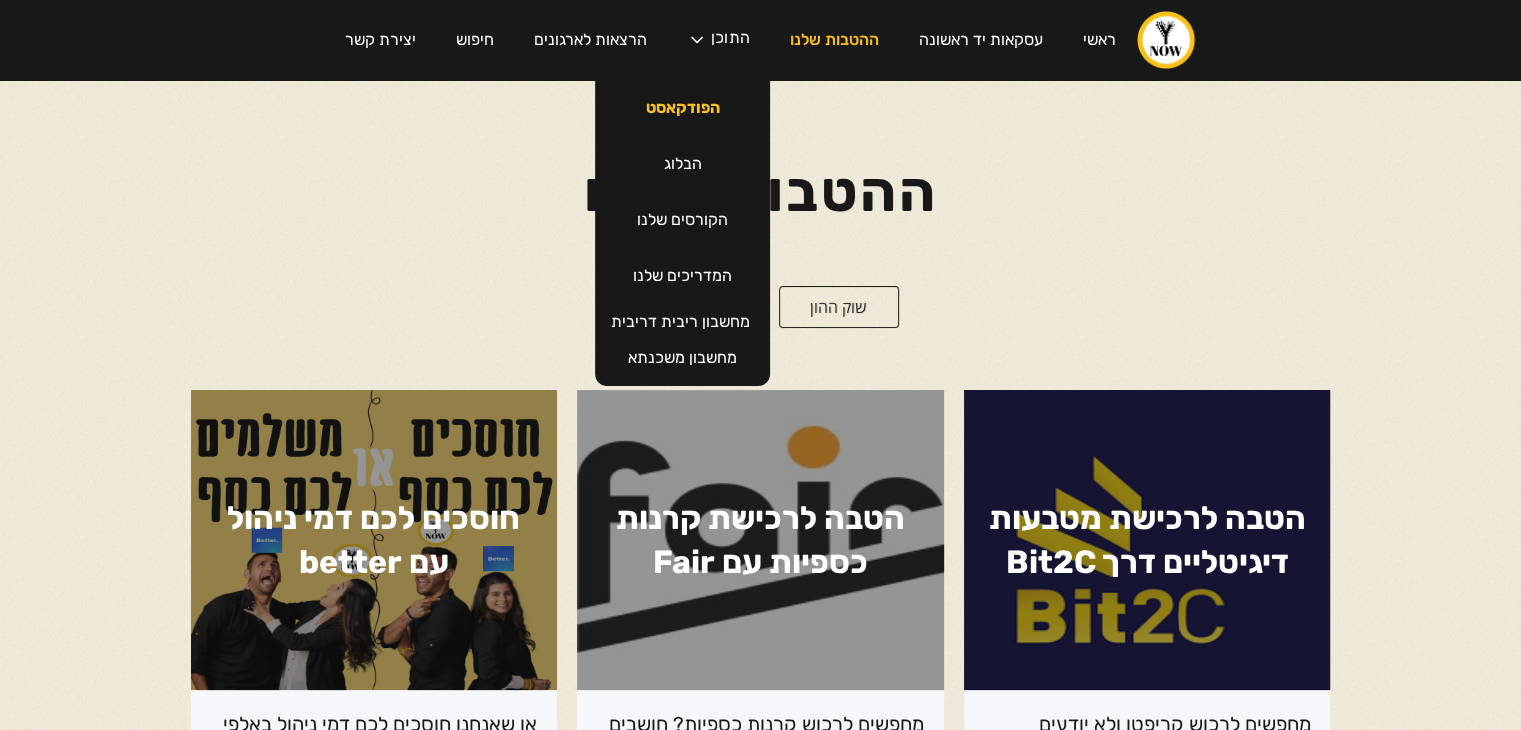click on "הפודקאסט" at bounding box center (683, 108) 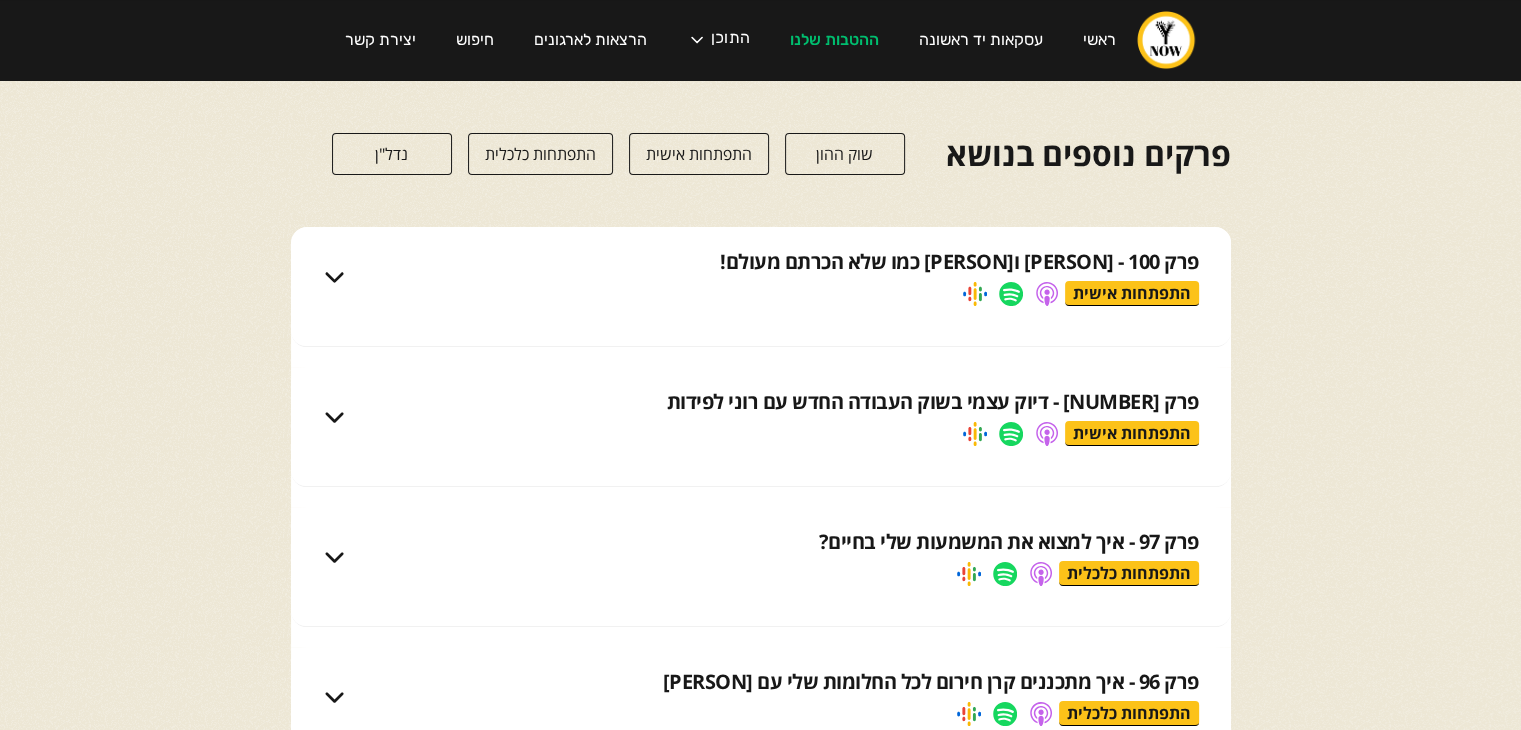 scroll, scrollTop: 0, scrollLeft: 0, axis: both 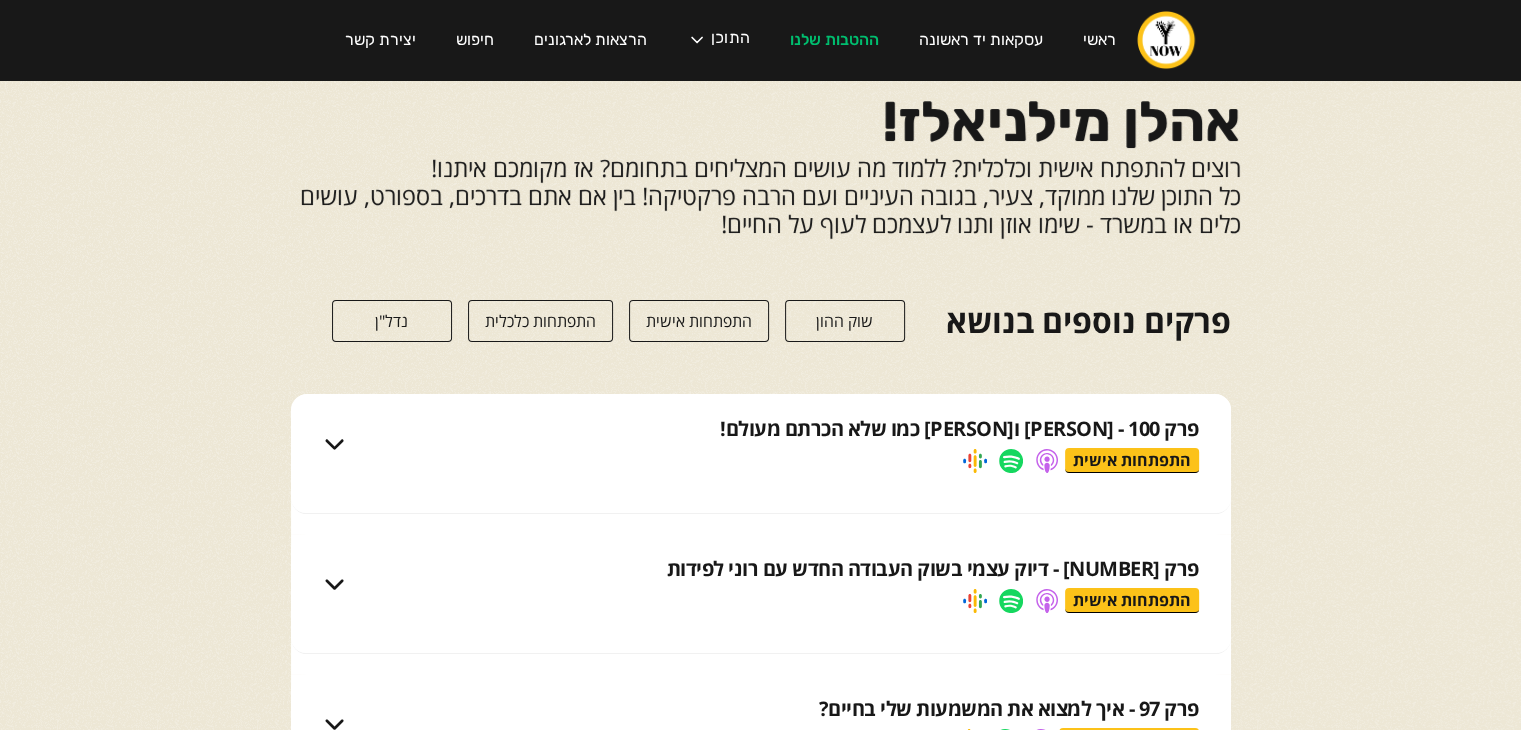 click at bounding box center (335, 444) 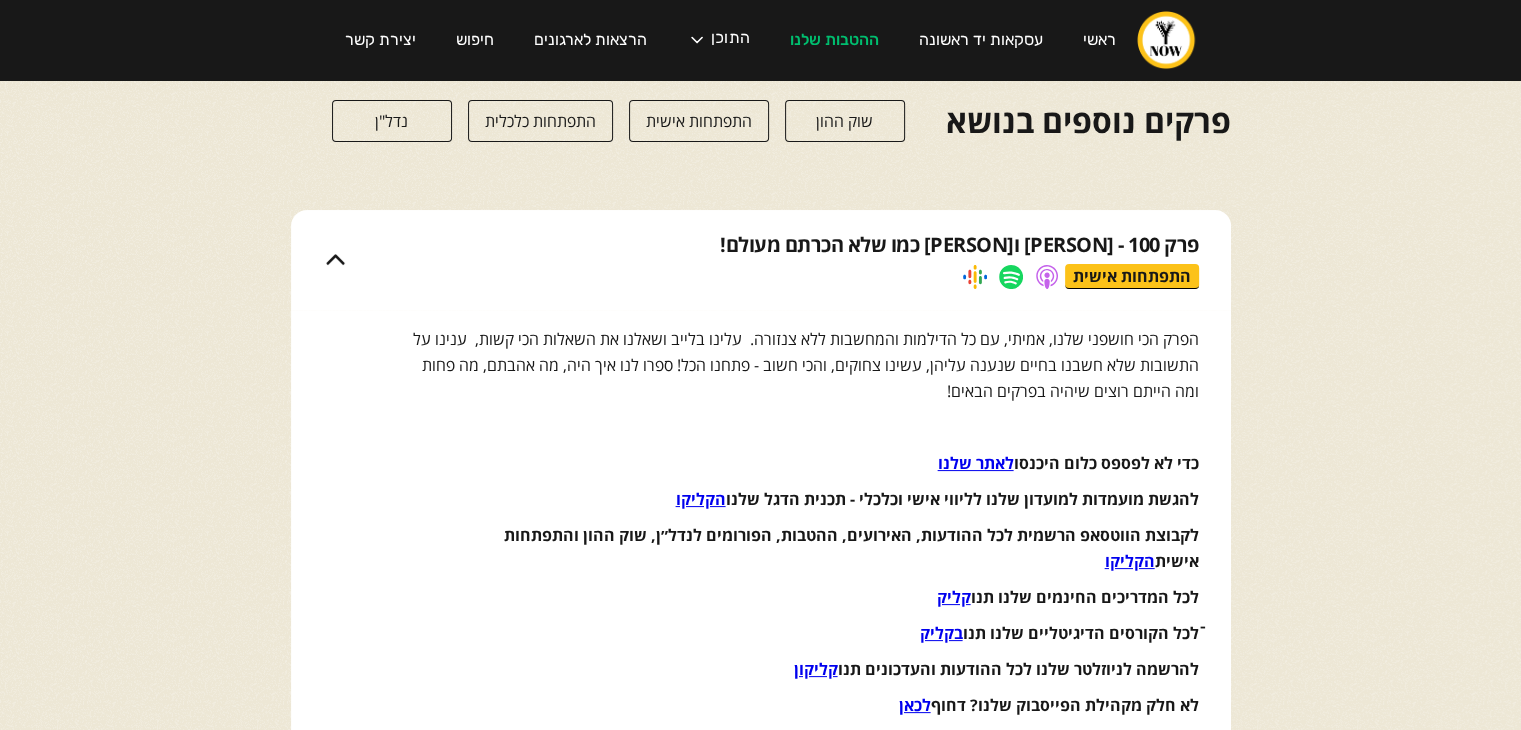 scroll, scrollTop: 0, scrollLeft: 0, axis: both 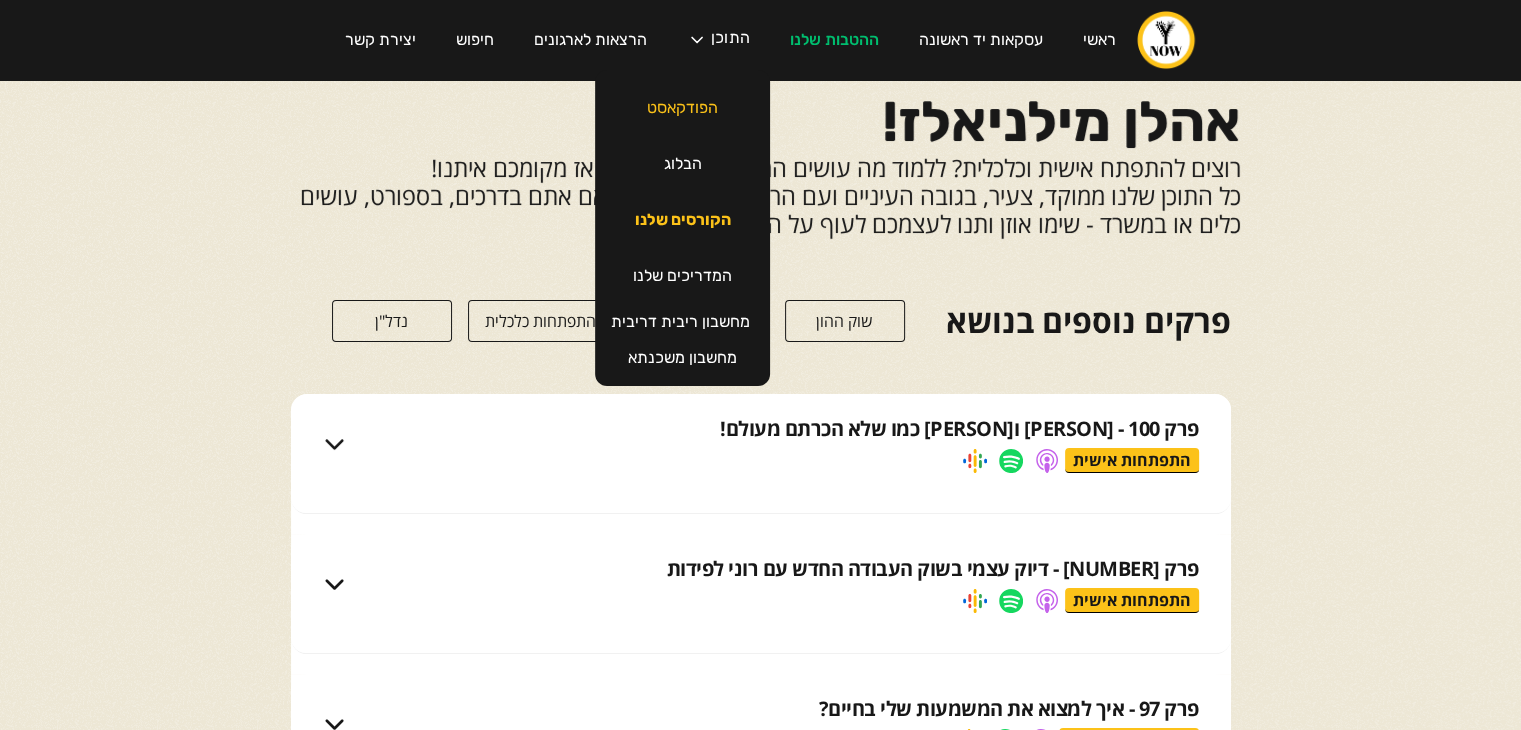 click on "הקורסים שלנו" at bounding box center [683, 220] 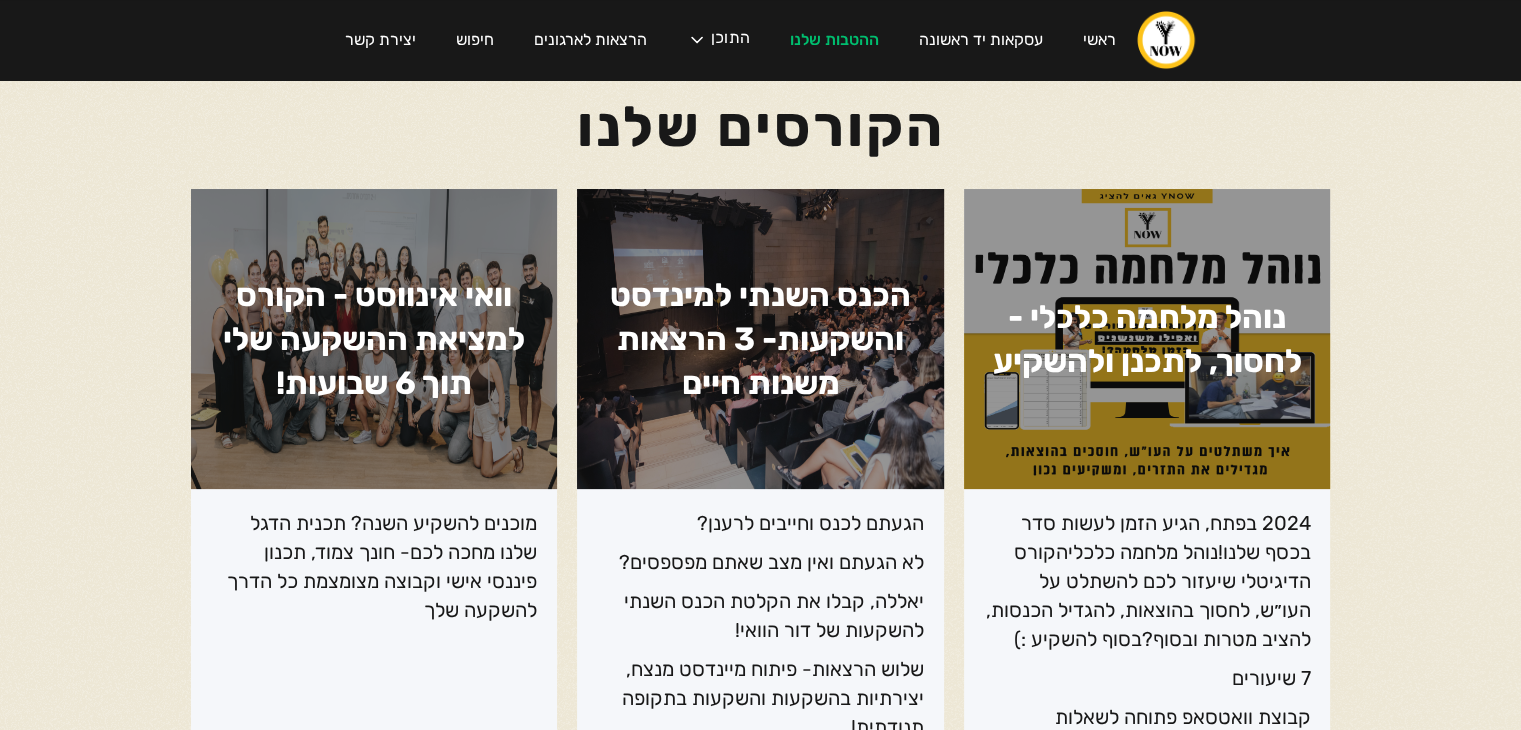 scroll, scrollTop: 0, scrollLeft: 0, axis: both 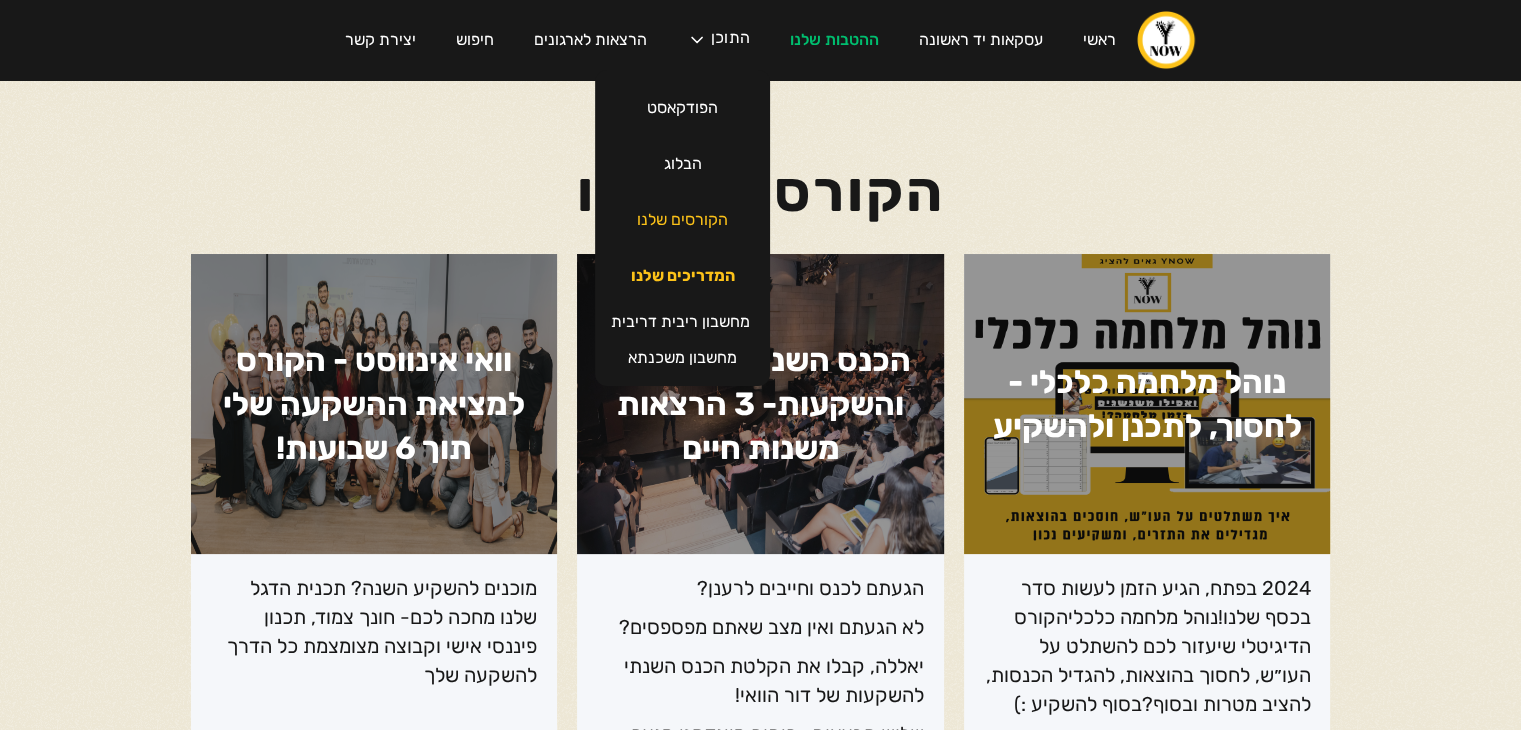 click on "המדריכים שלנו" at bounding box center [683, 276] 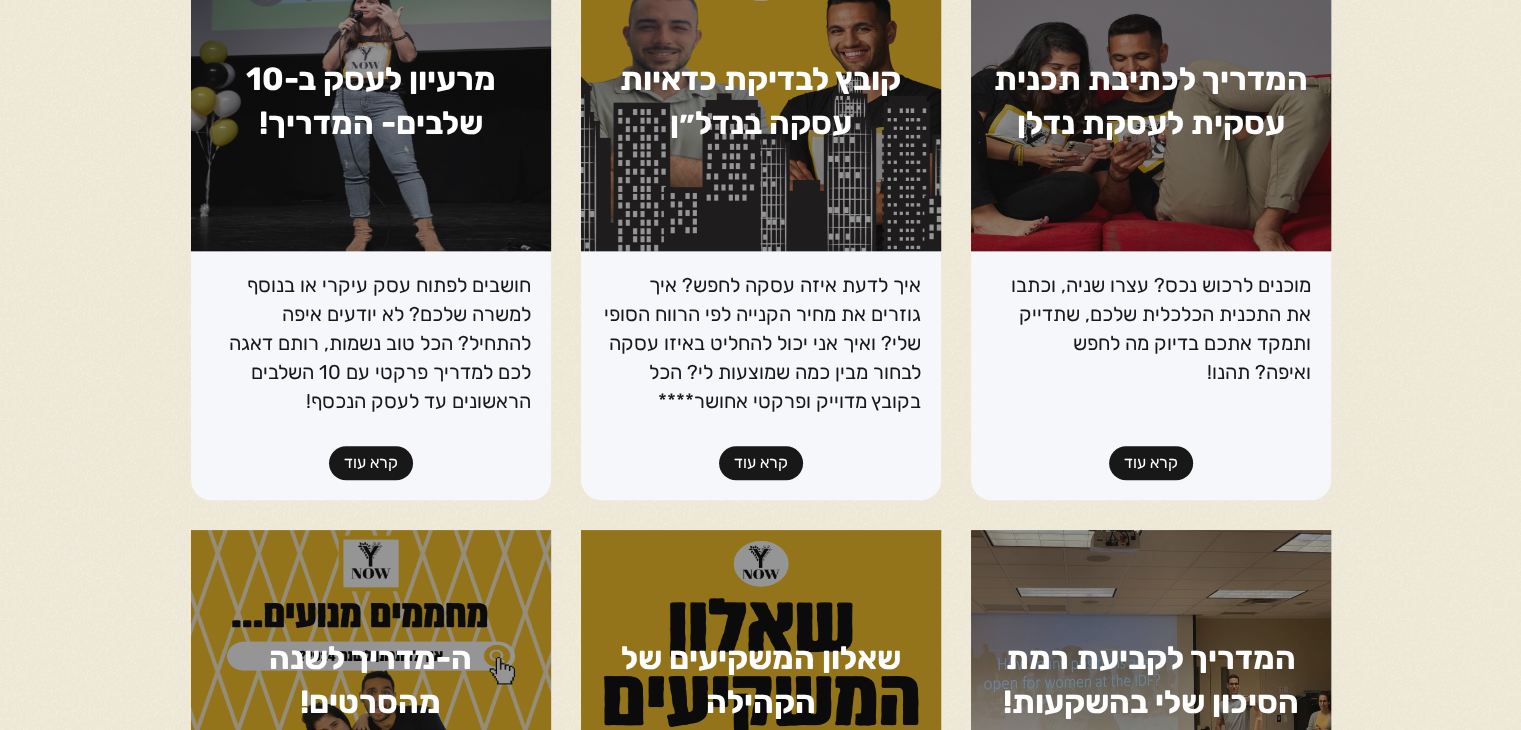 scroll, scrollTop: 1083, scrollLeft: 0, axis: vertical 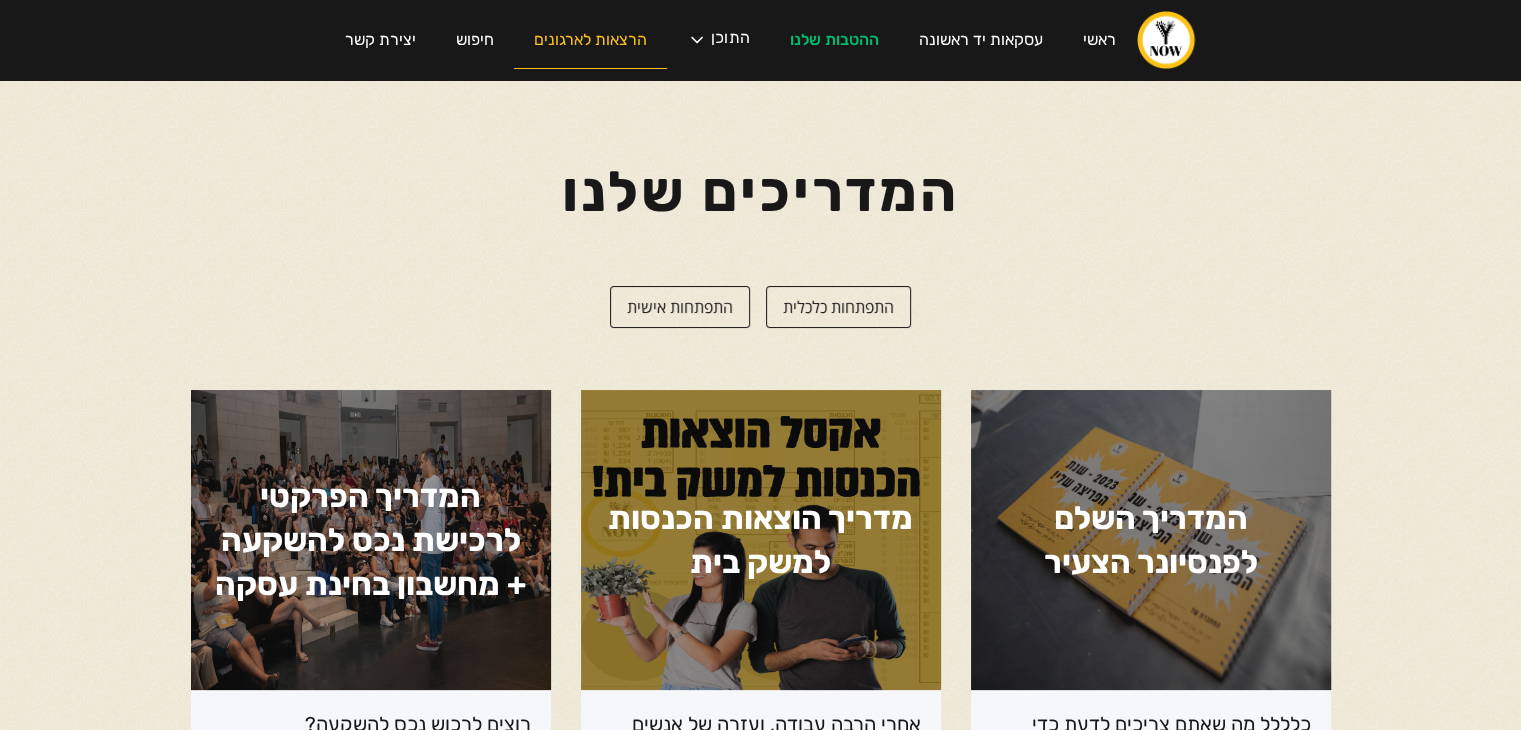 click on "הרצאות לארגונים" at bounding box center [590, 40] 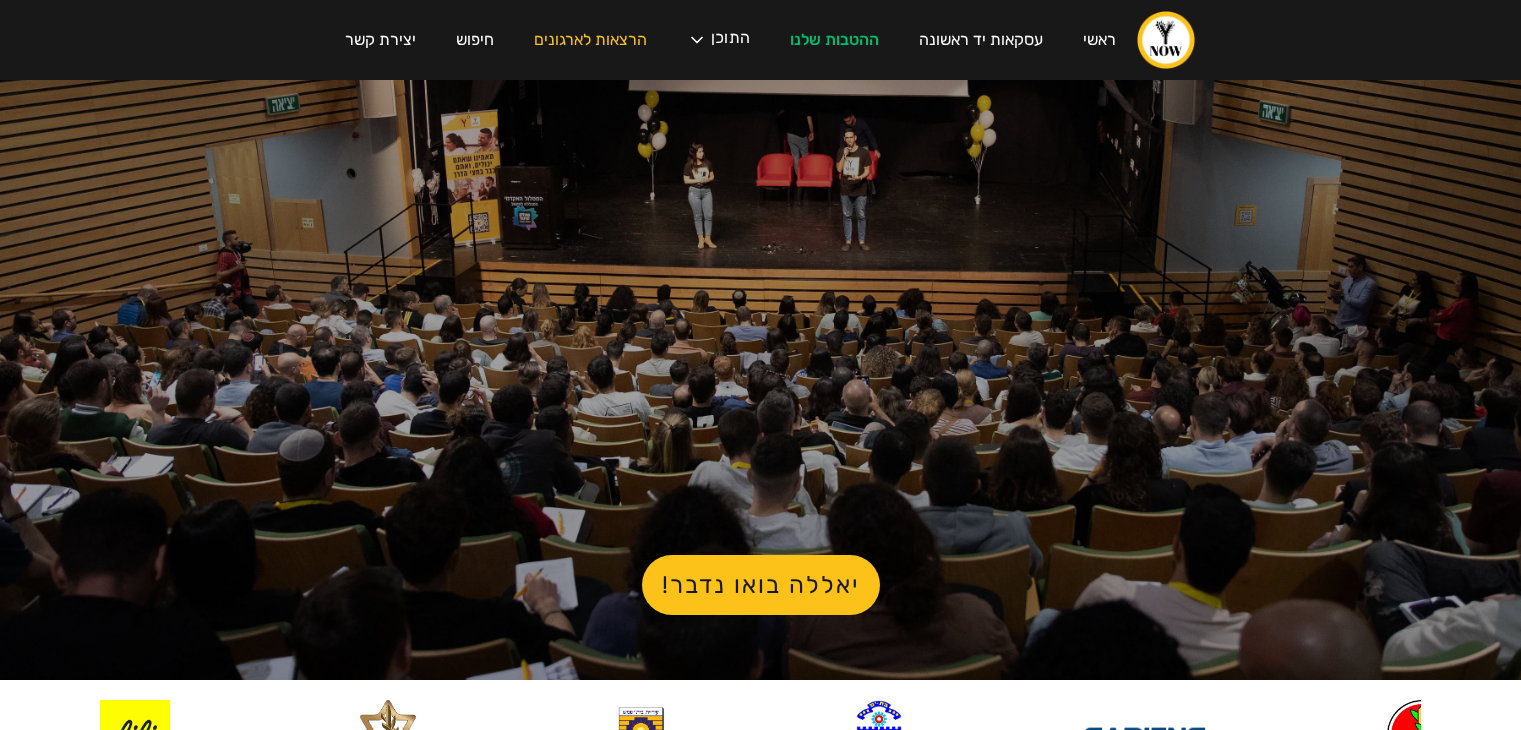 scroll, scrollTop: 0, scrollLeft: 0, axis: both 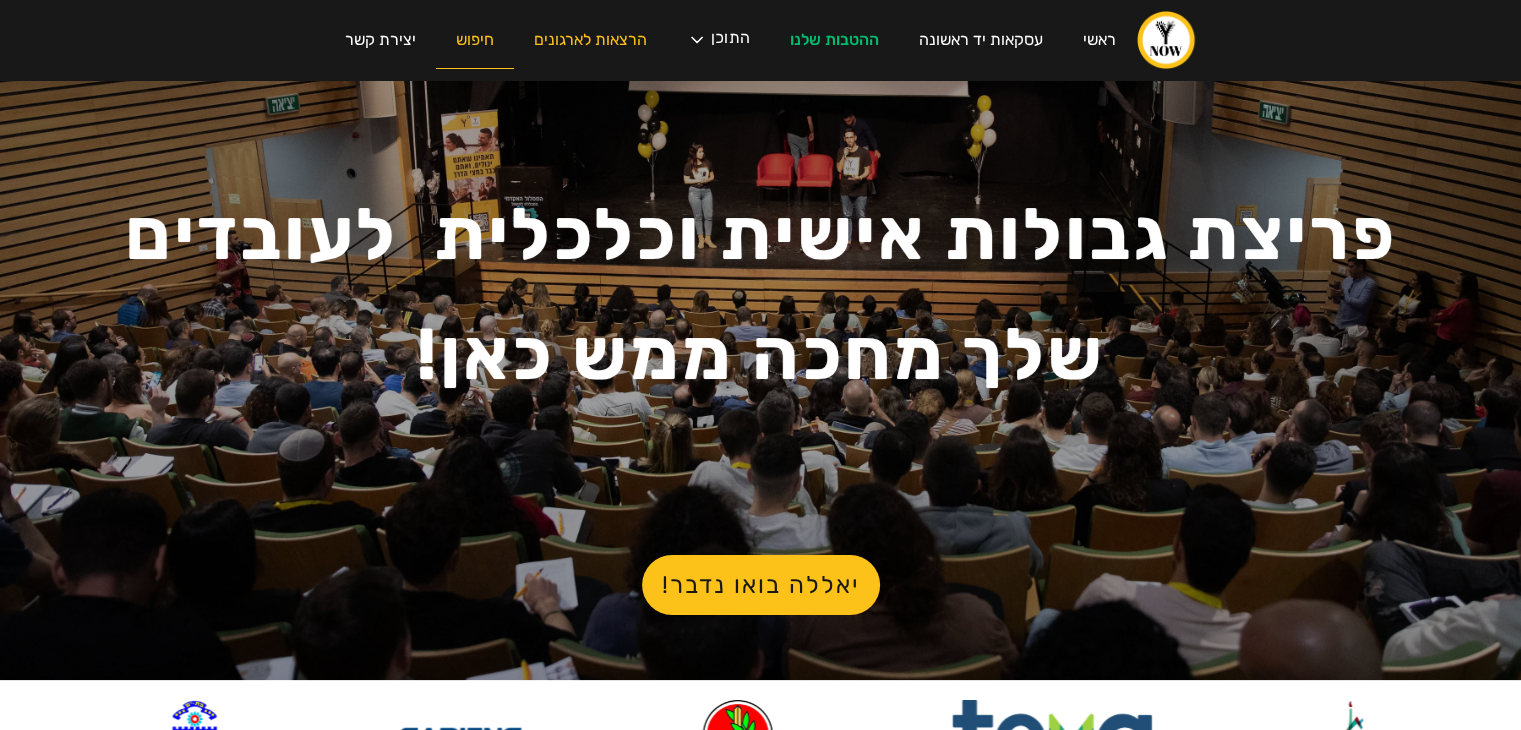 click on "חיפוש" at bounding box center [475, 40] 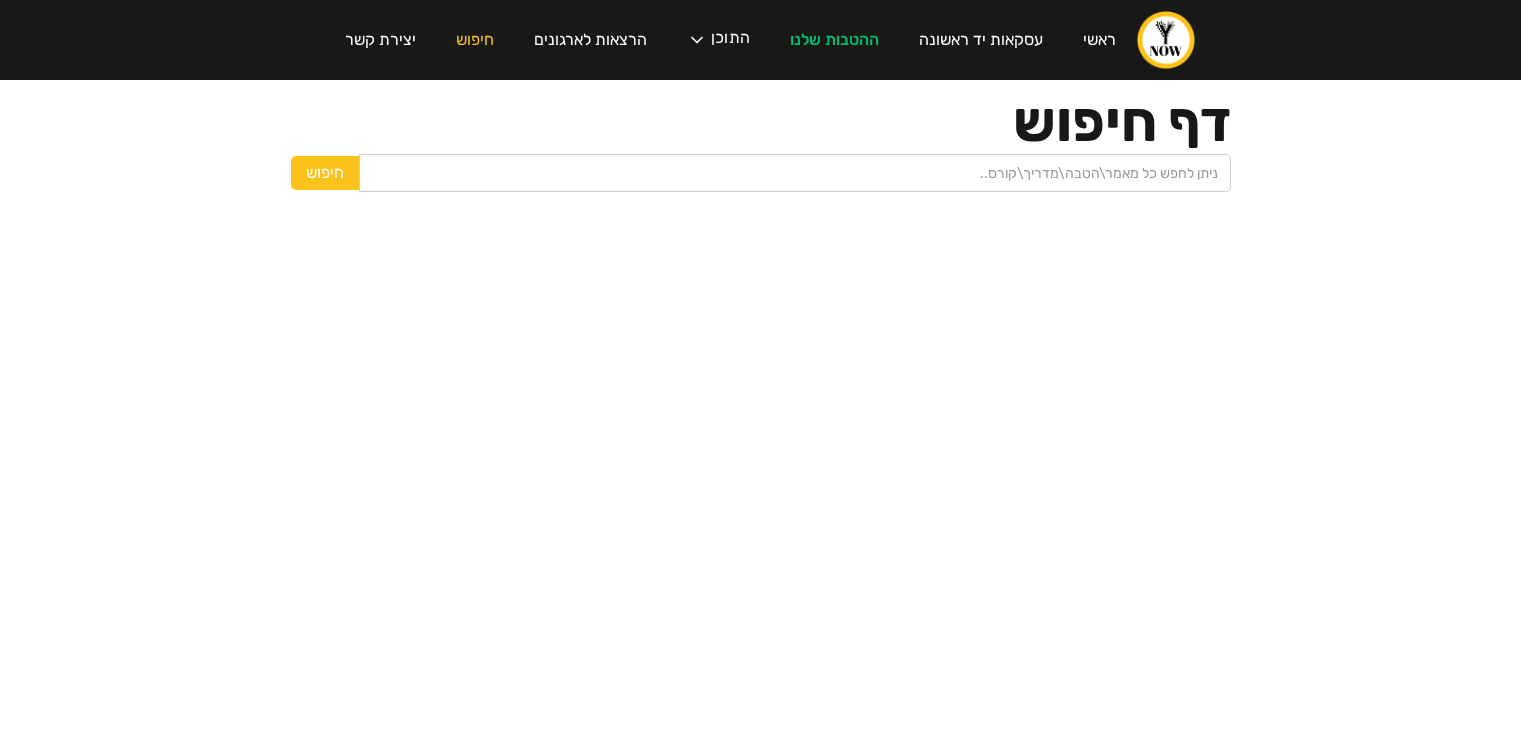 scroll, scrollTop: 0, scrollLeft: 0, axis: both 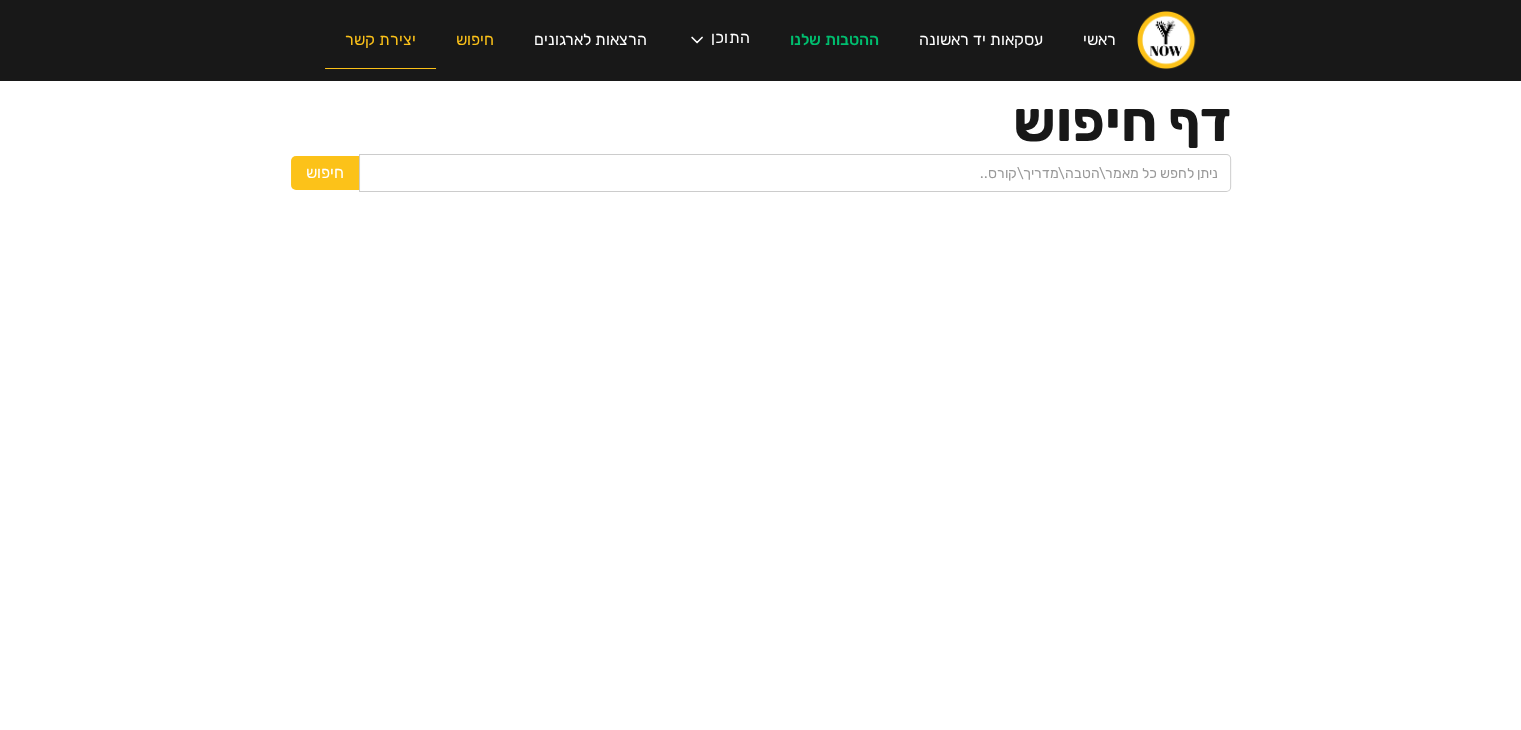 click on "יצירת קשר" at bounding box center [380, 40] 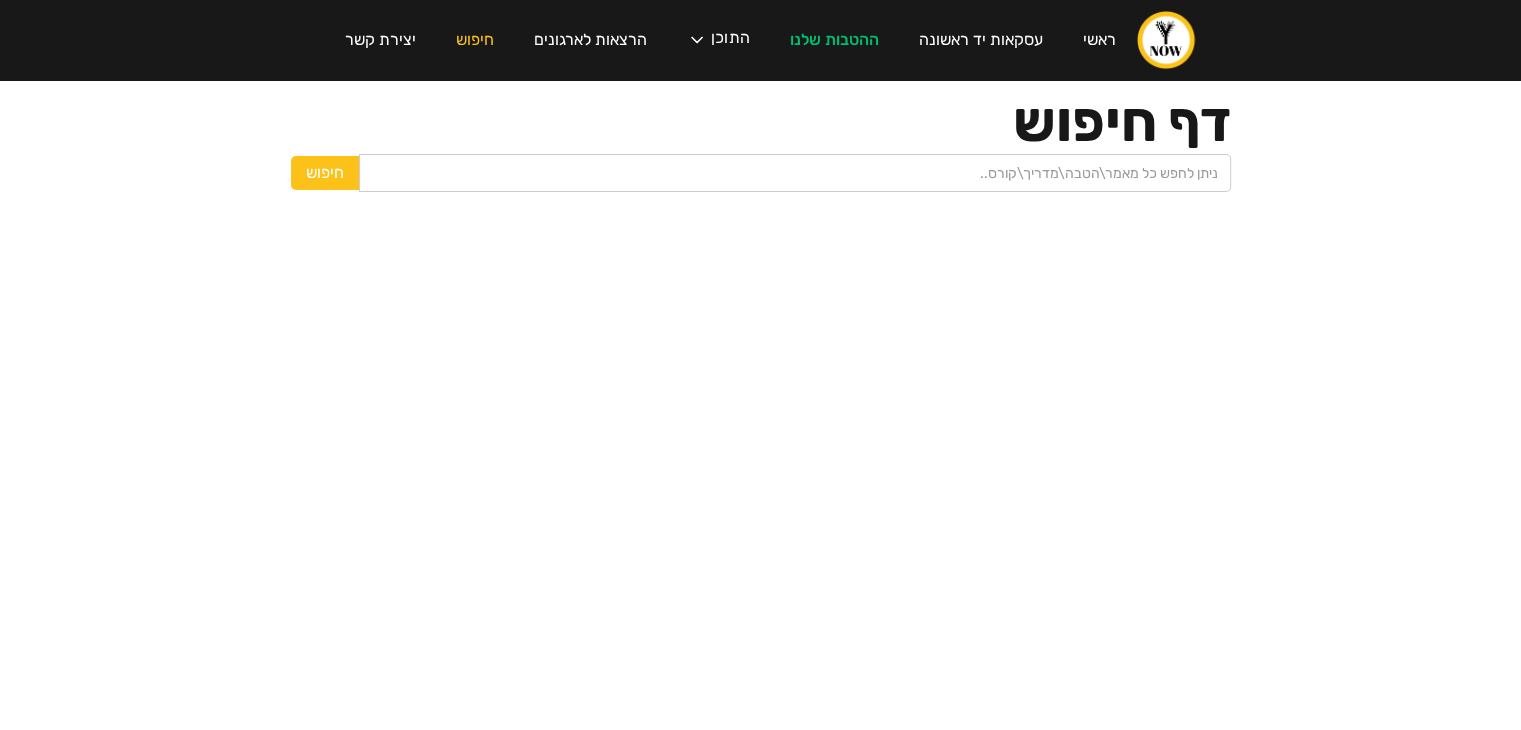 click at bounding box center (1166, 40) 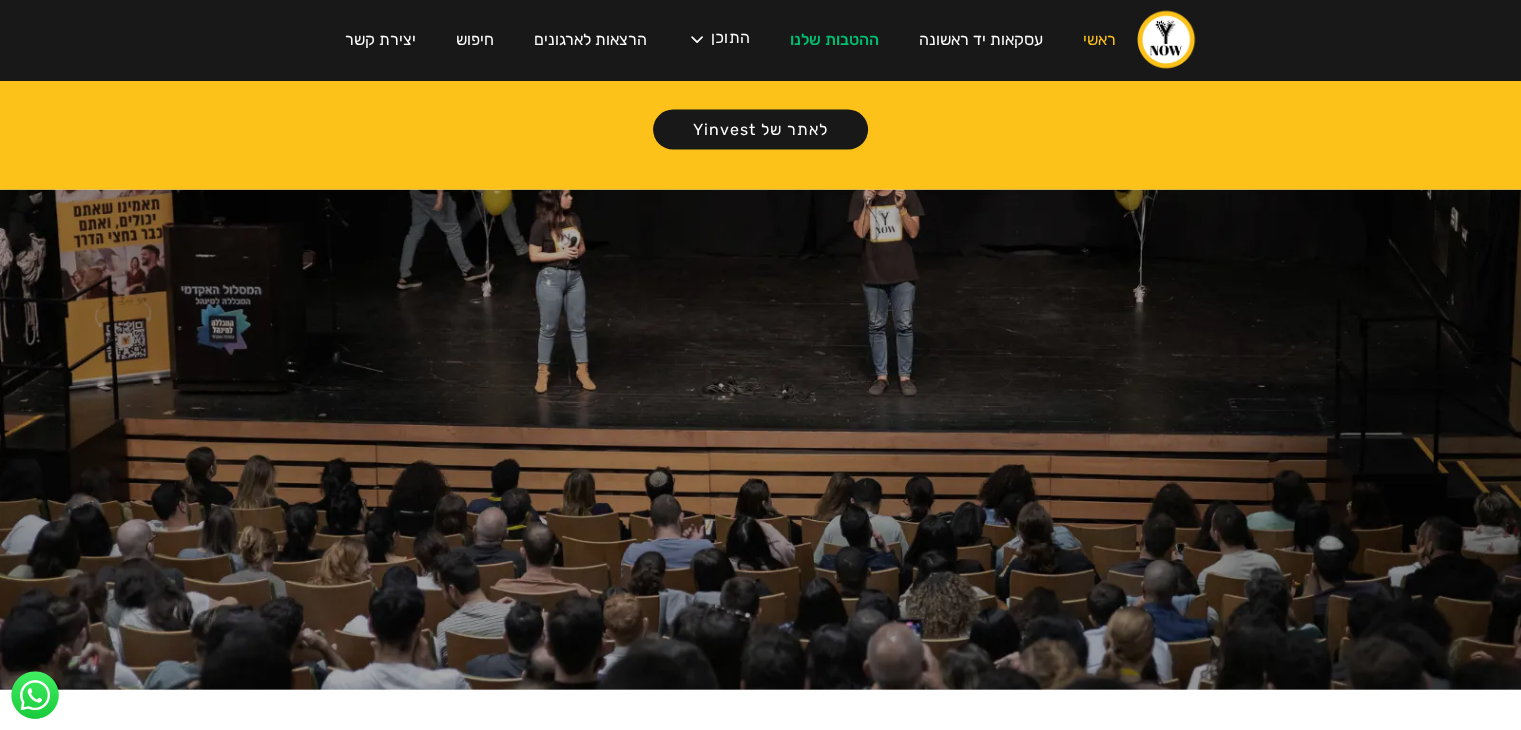 scroll, scrollTop: 4486, scrollLeft: 0, axis: vertical 